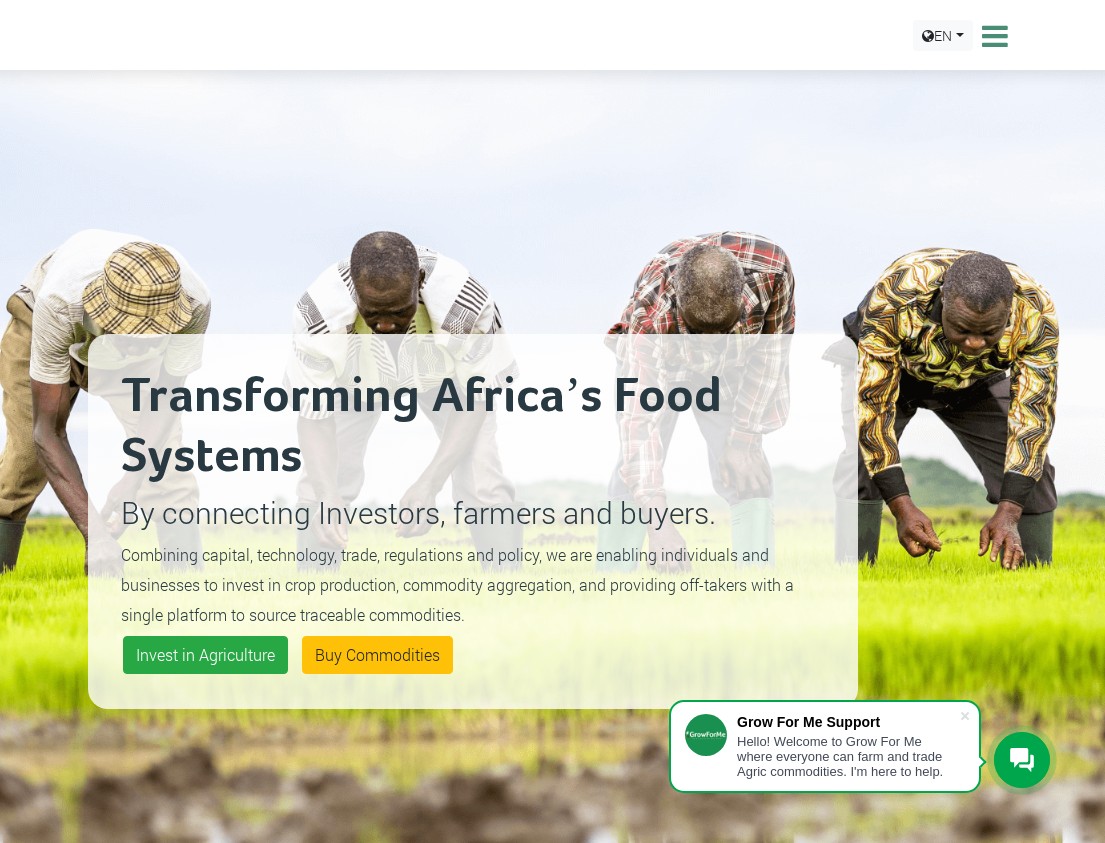 scroll, scrollTop: 0, scrollLeft: 0, axis: both 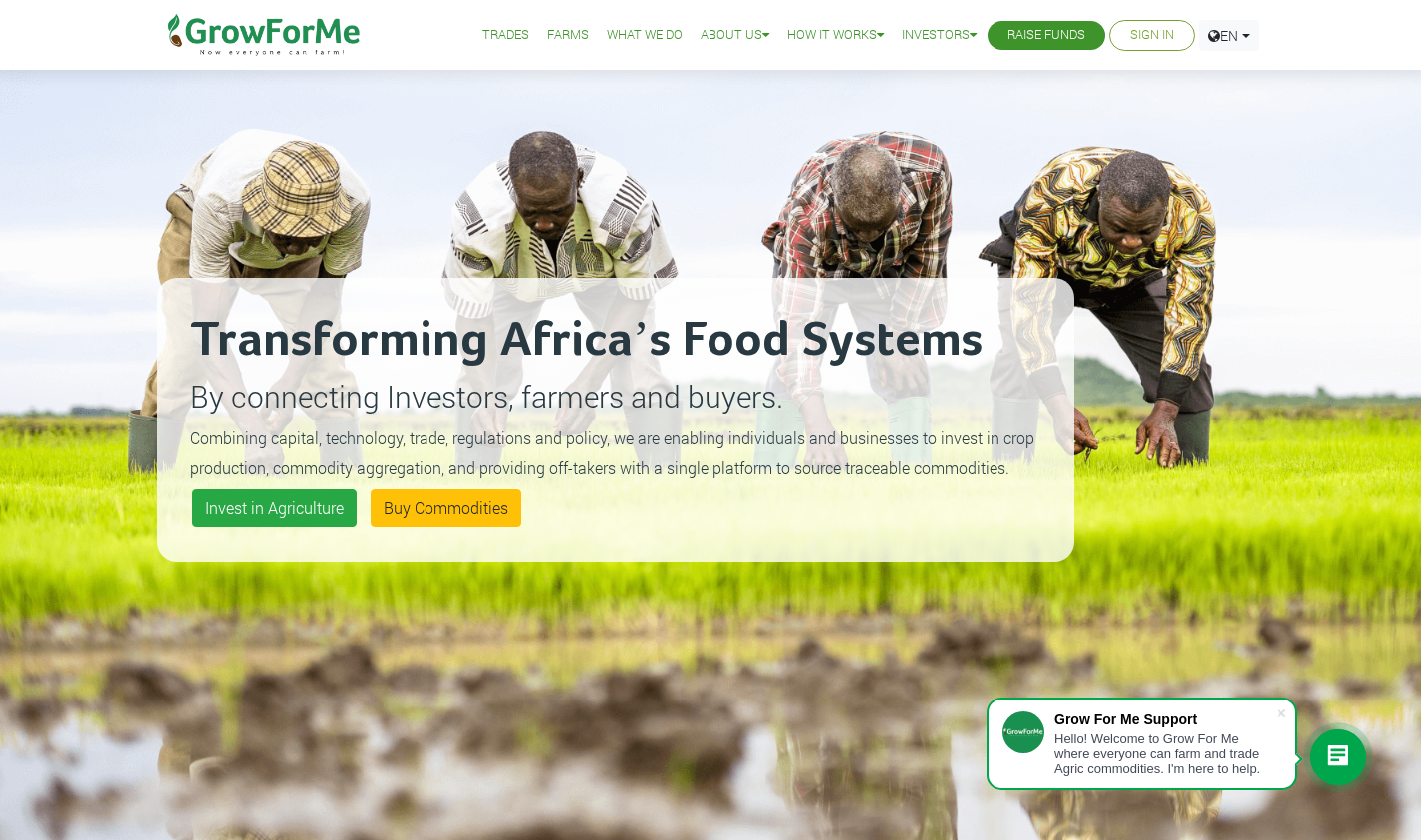 click on "Farms" at bounding box center [568, 35] 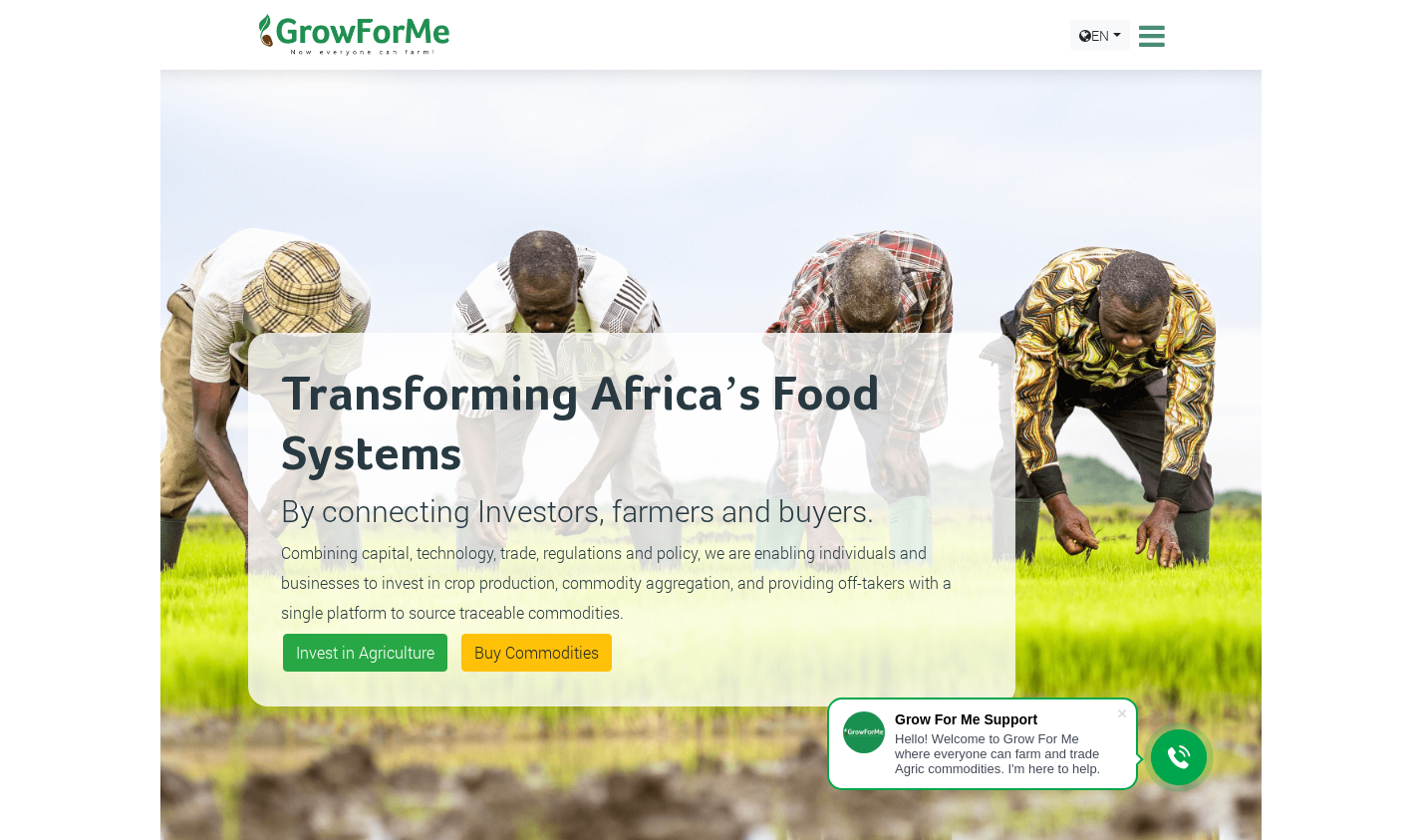 scroll, scrollTop: 0, scrollLeft: 0, axis: both 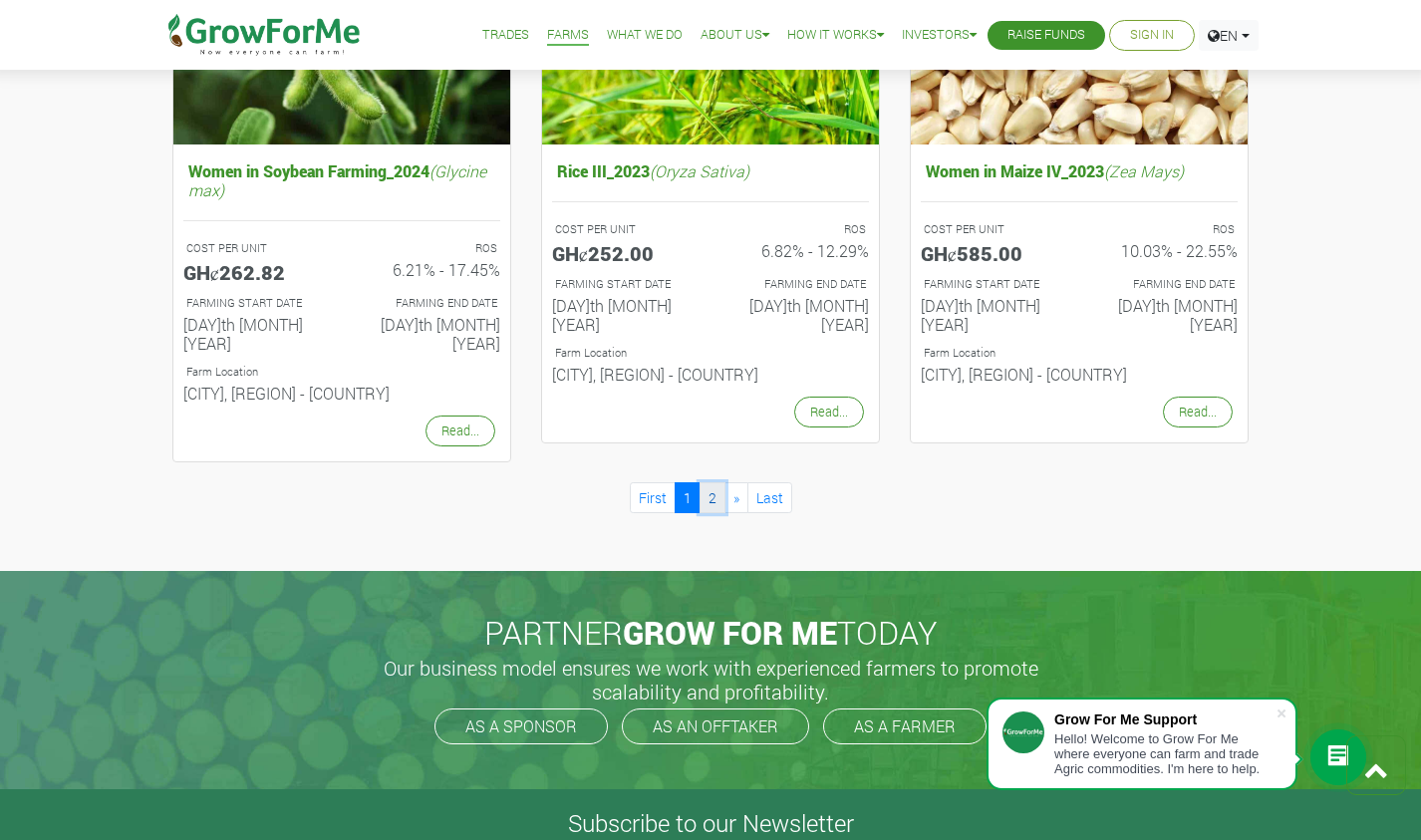 click on "2" at bounding box center (712, 497) 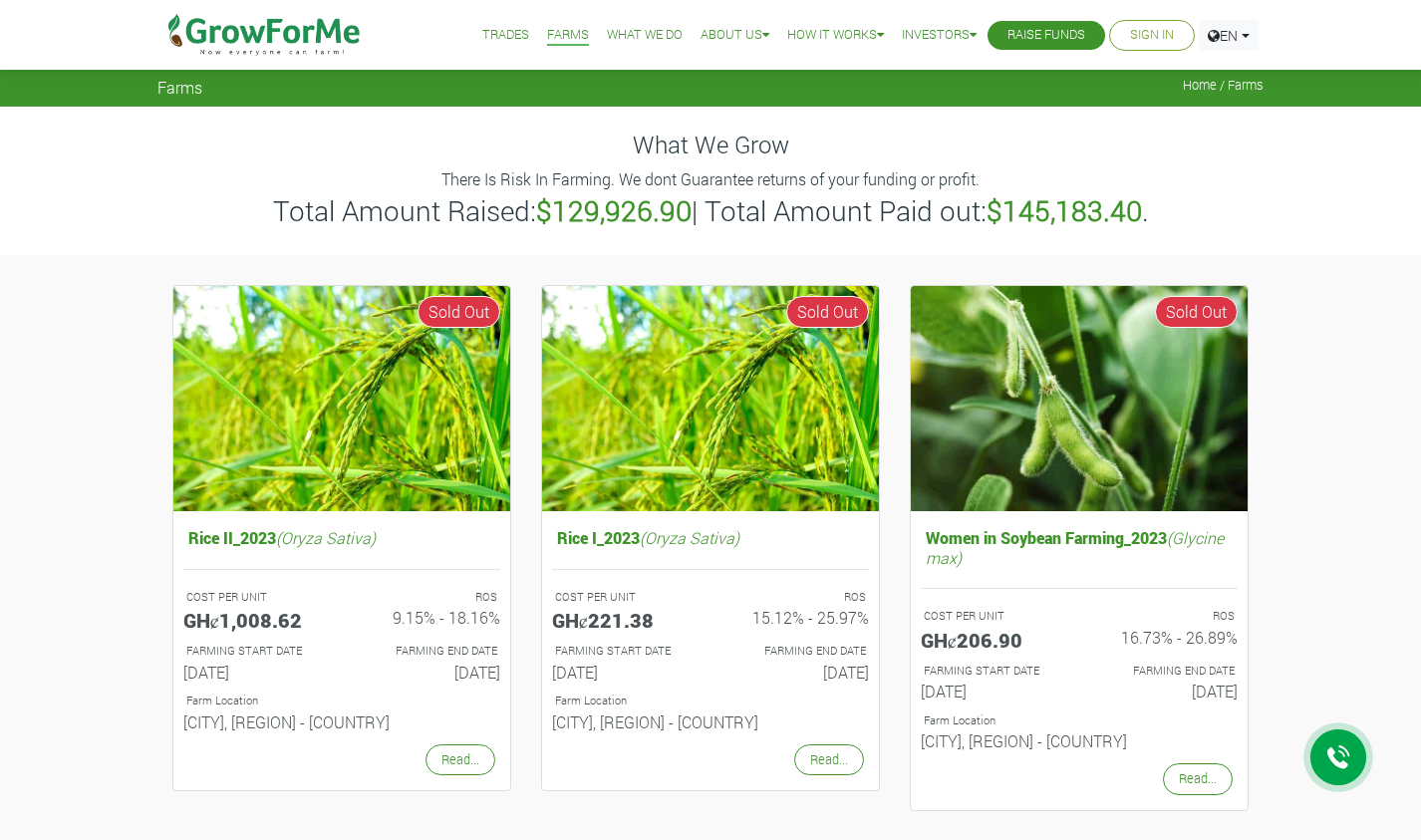 scroll, scrollTop: 0, scrollLeft: 0, axis: both 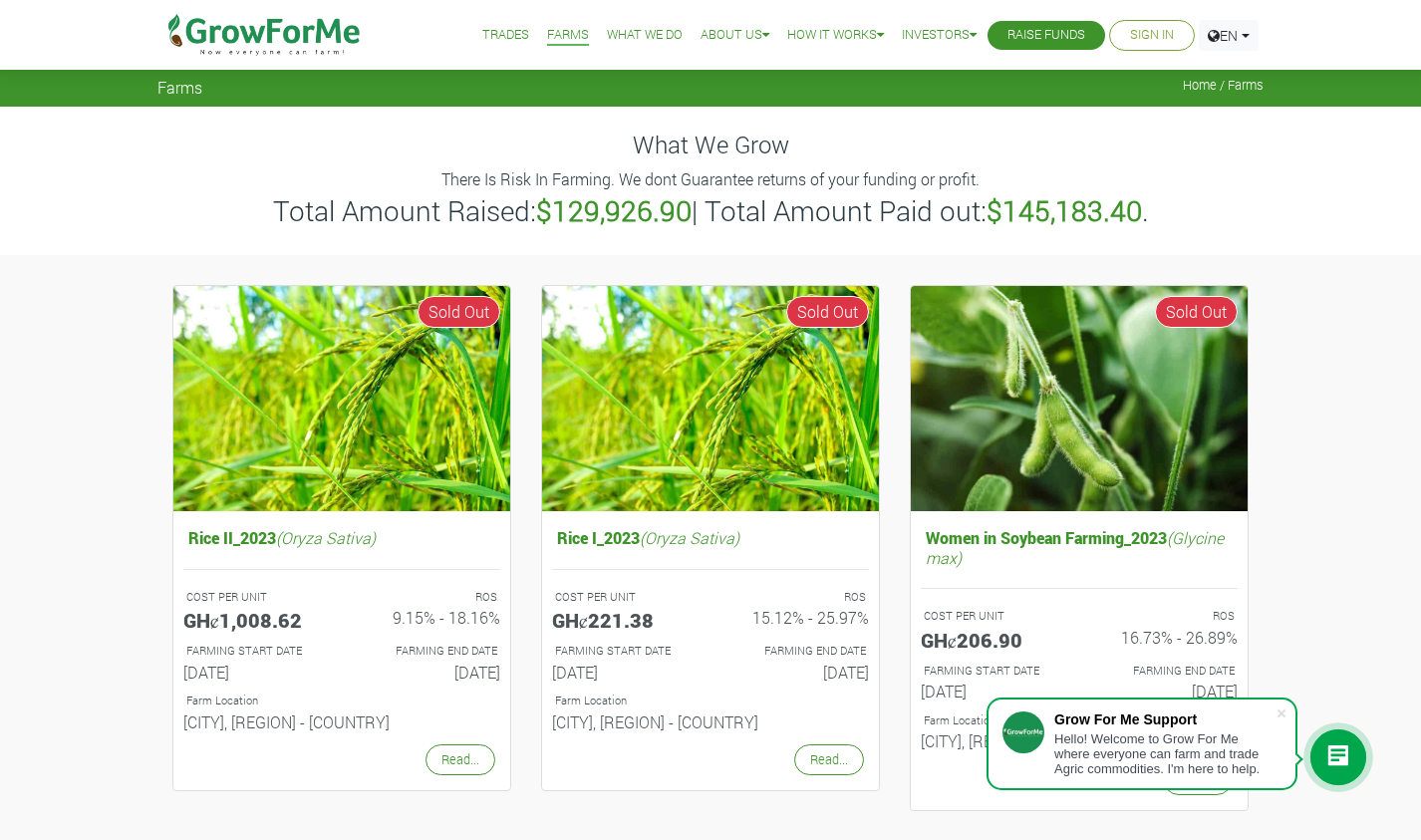 click on "Trades" at bounding box center (505, 35) 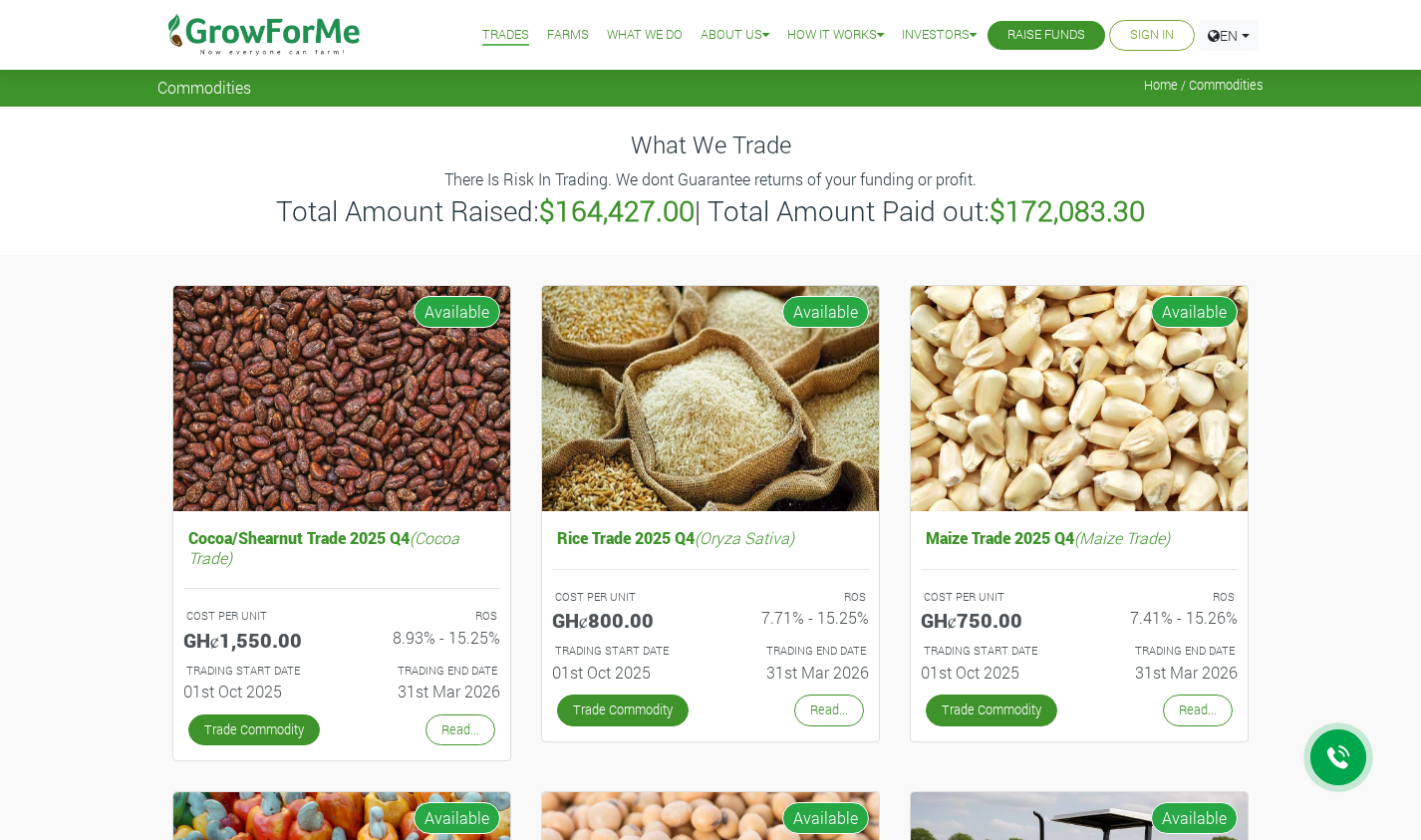scroll, scrollTop: 0, scrollLeft: 0, axis: both 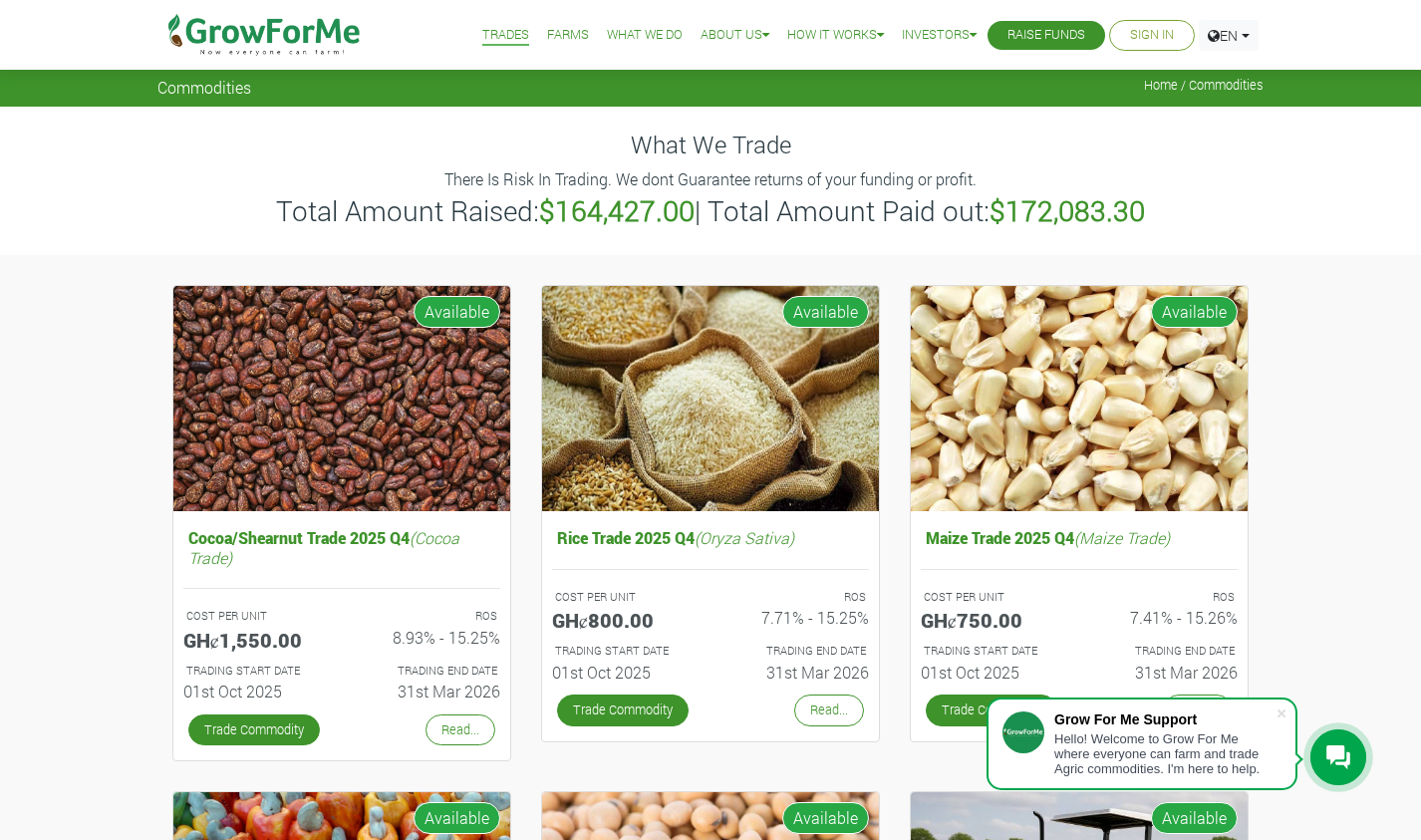 click on "Farms" at bounding box center (568, 35) 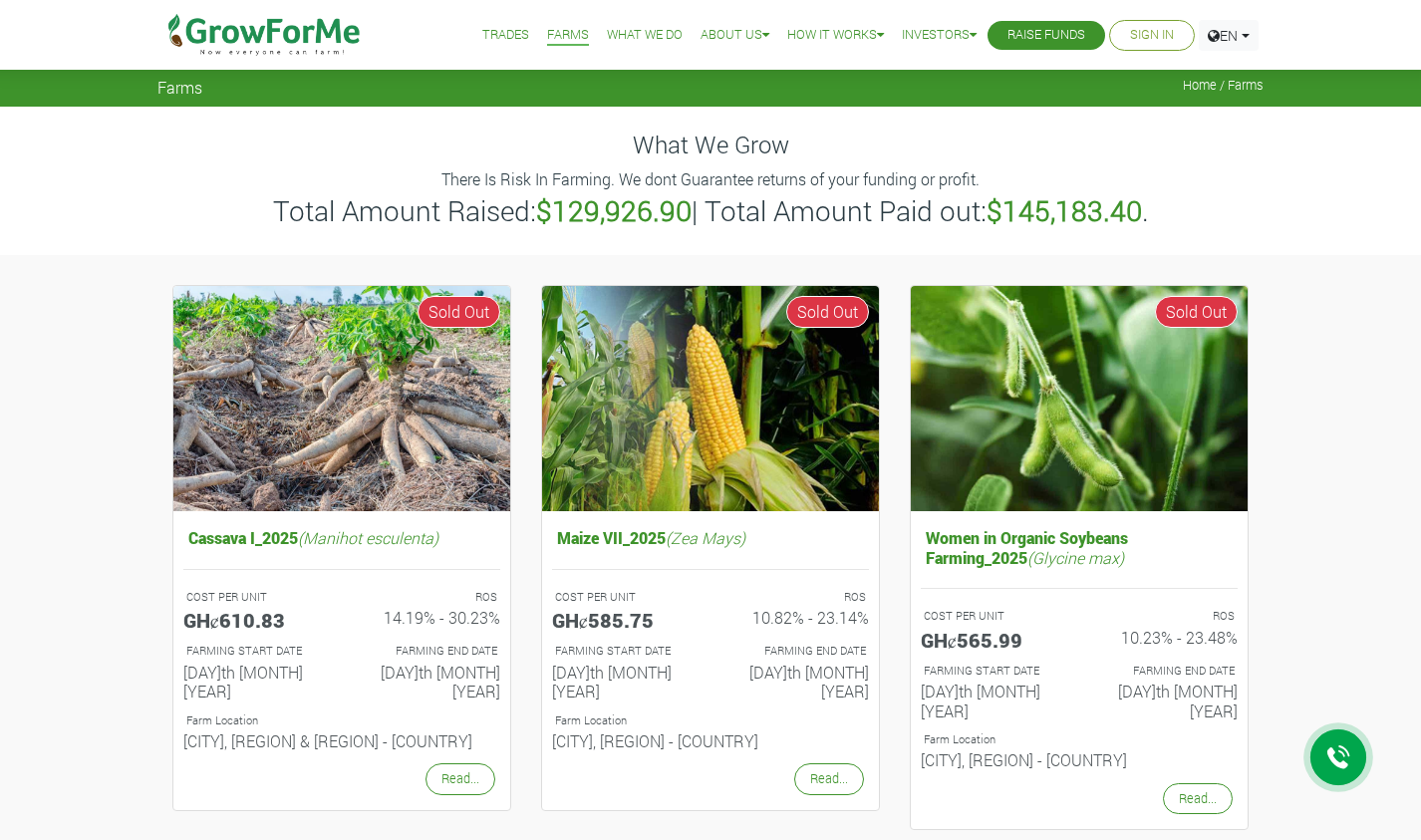 scroll, scrollTop: 0, scrollLeft: 0, axis: both 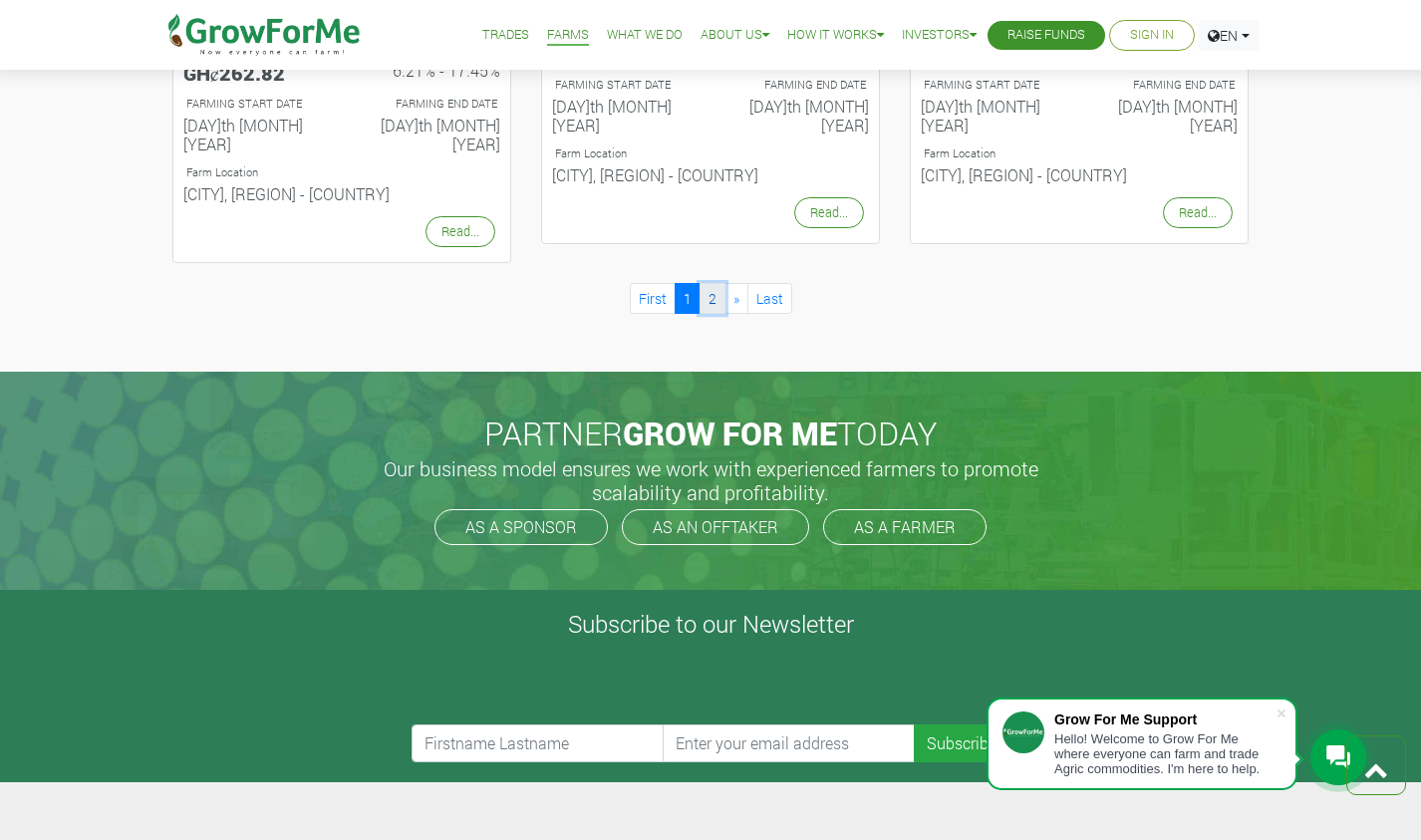 click on "2" at bounding box center [712, 298] 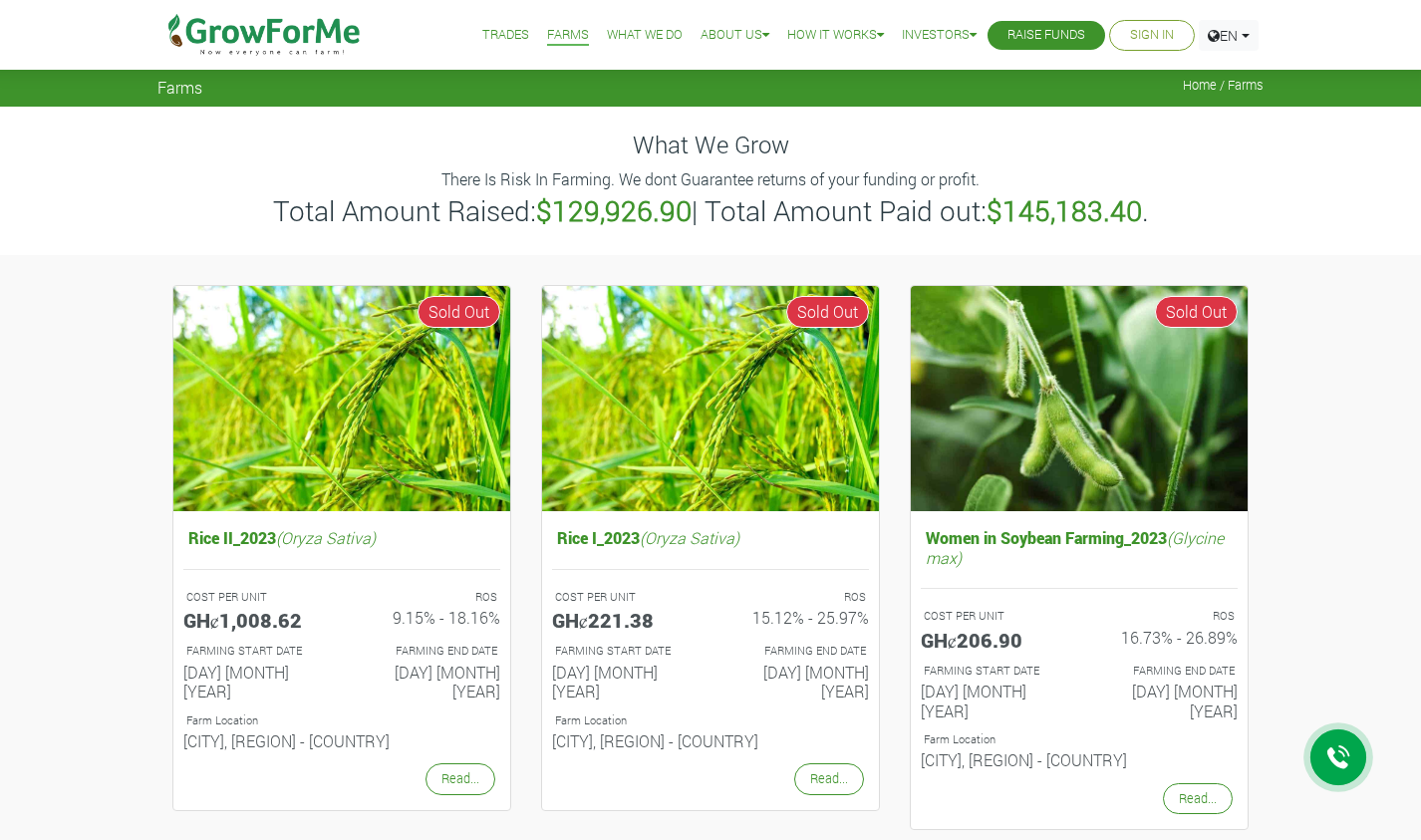scroll, scrollTop: 0, scrollLeft: 0, axis: both 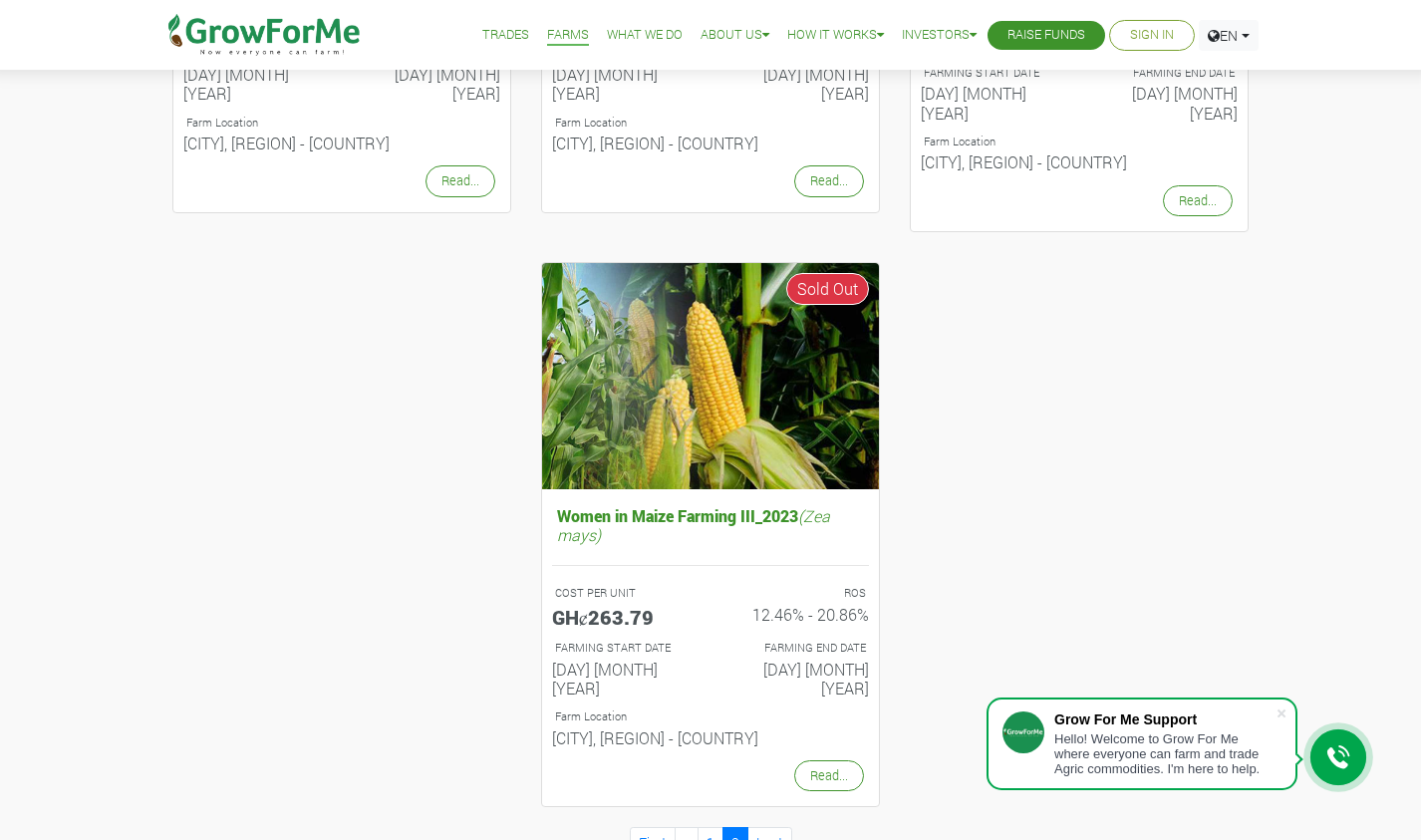 click on "Raise Funds" at bounding box center [1046, 35] 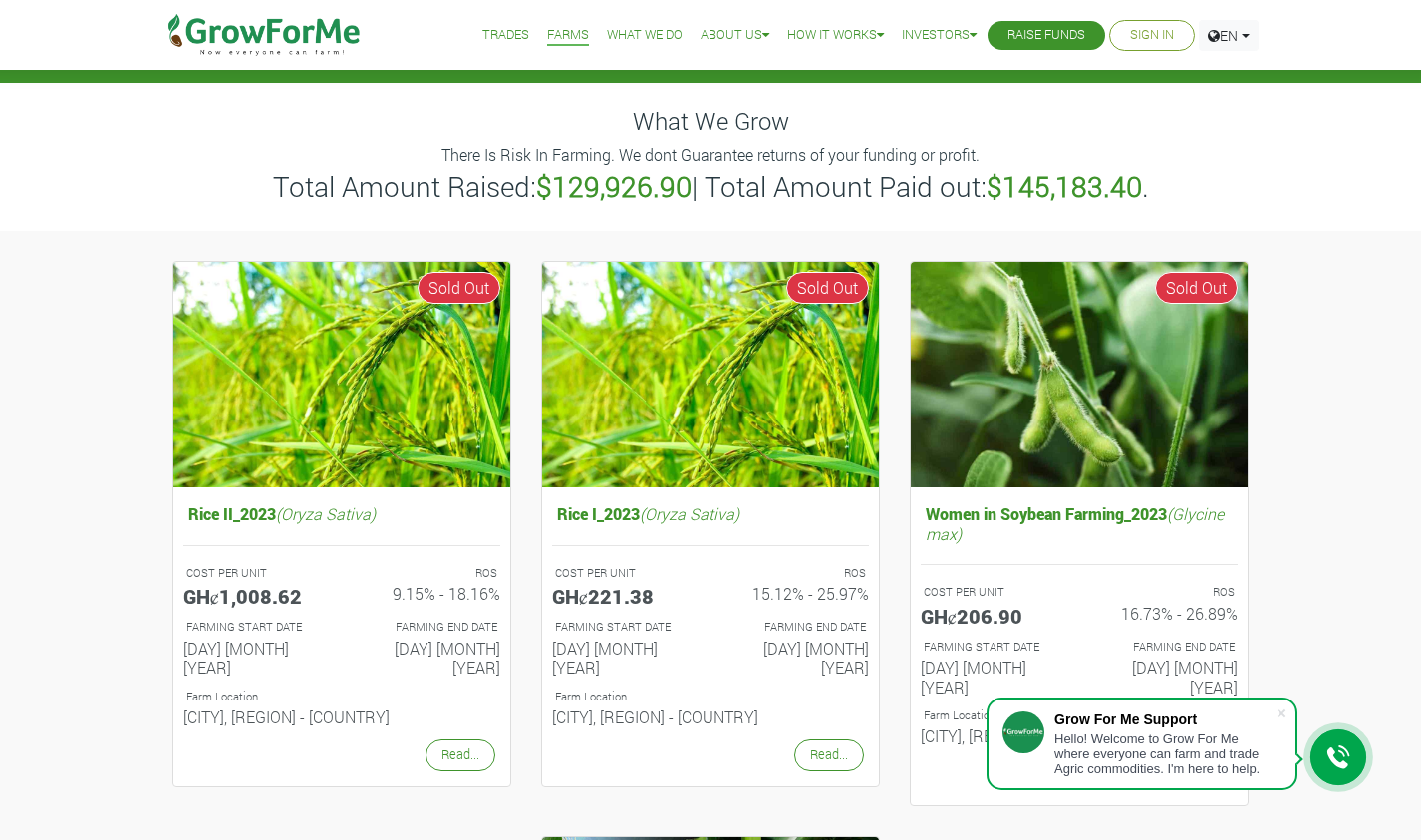 scroll, scrollTop: 0, scrollLeft: 0, axis: both 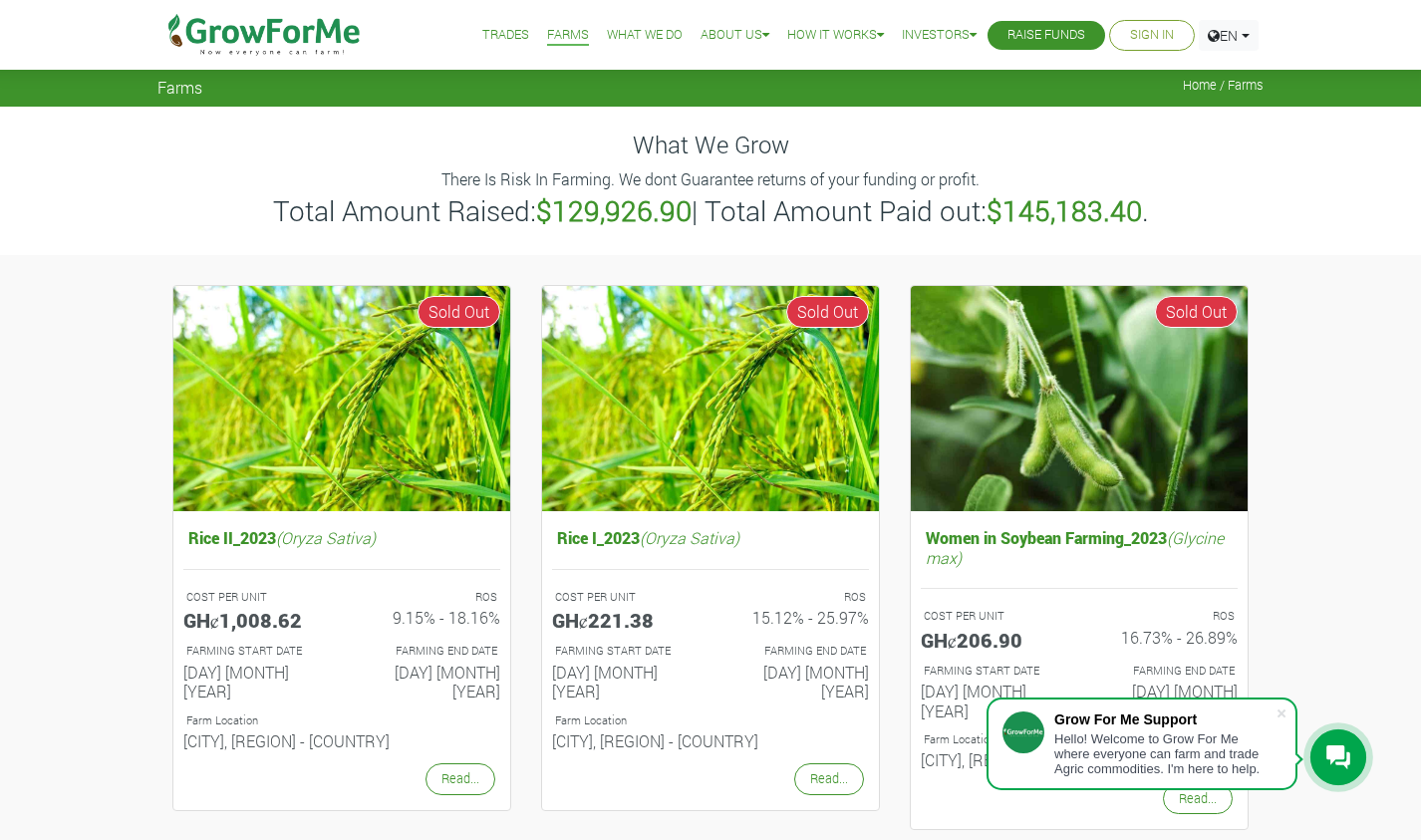 click on "Trades" at bounding box center [505, 35] 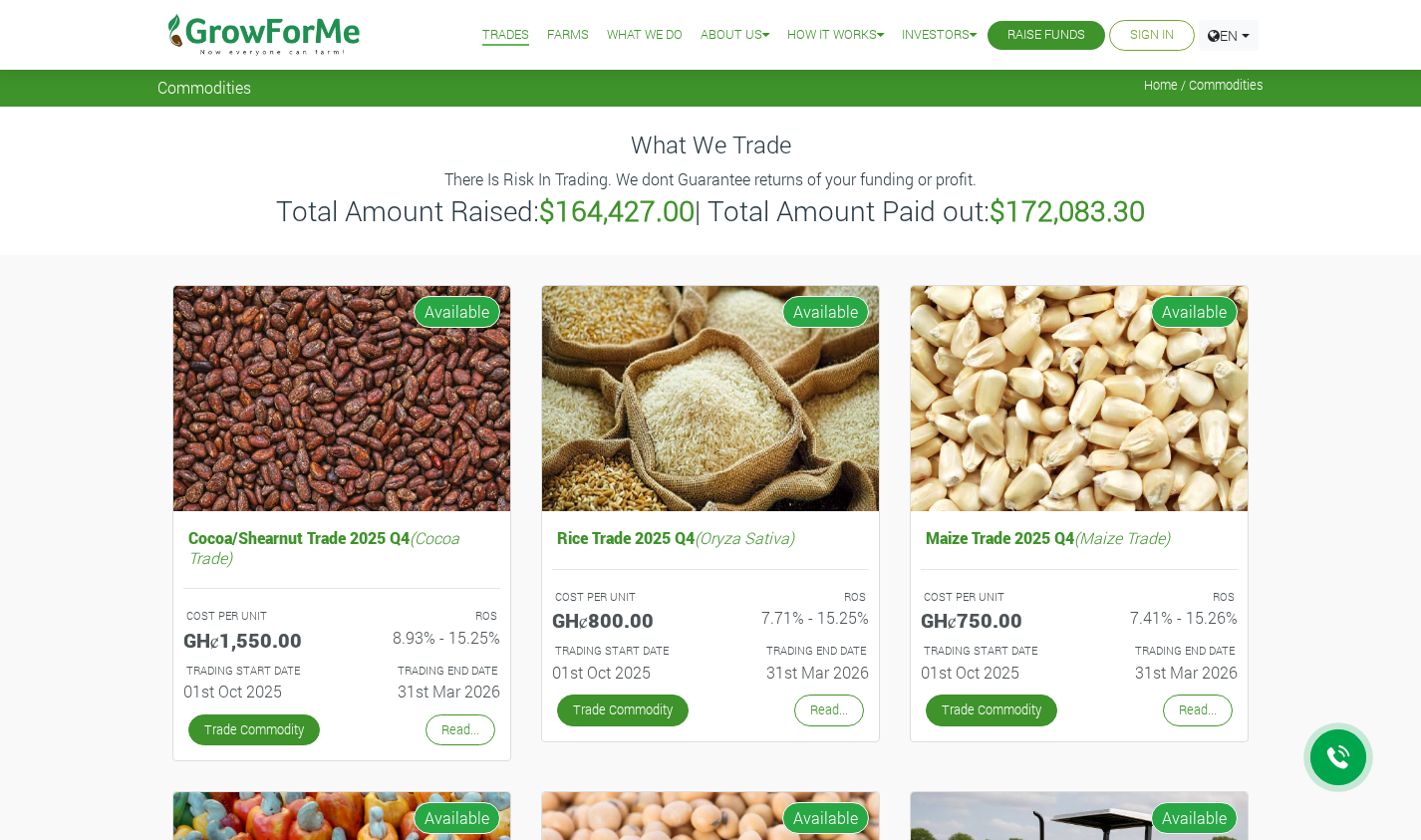 scroll, scrollTop: 0, scrollLeft: 0, axis: both 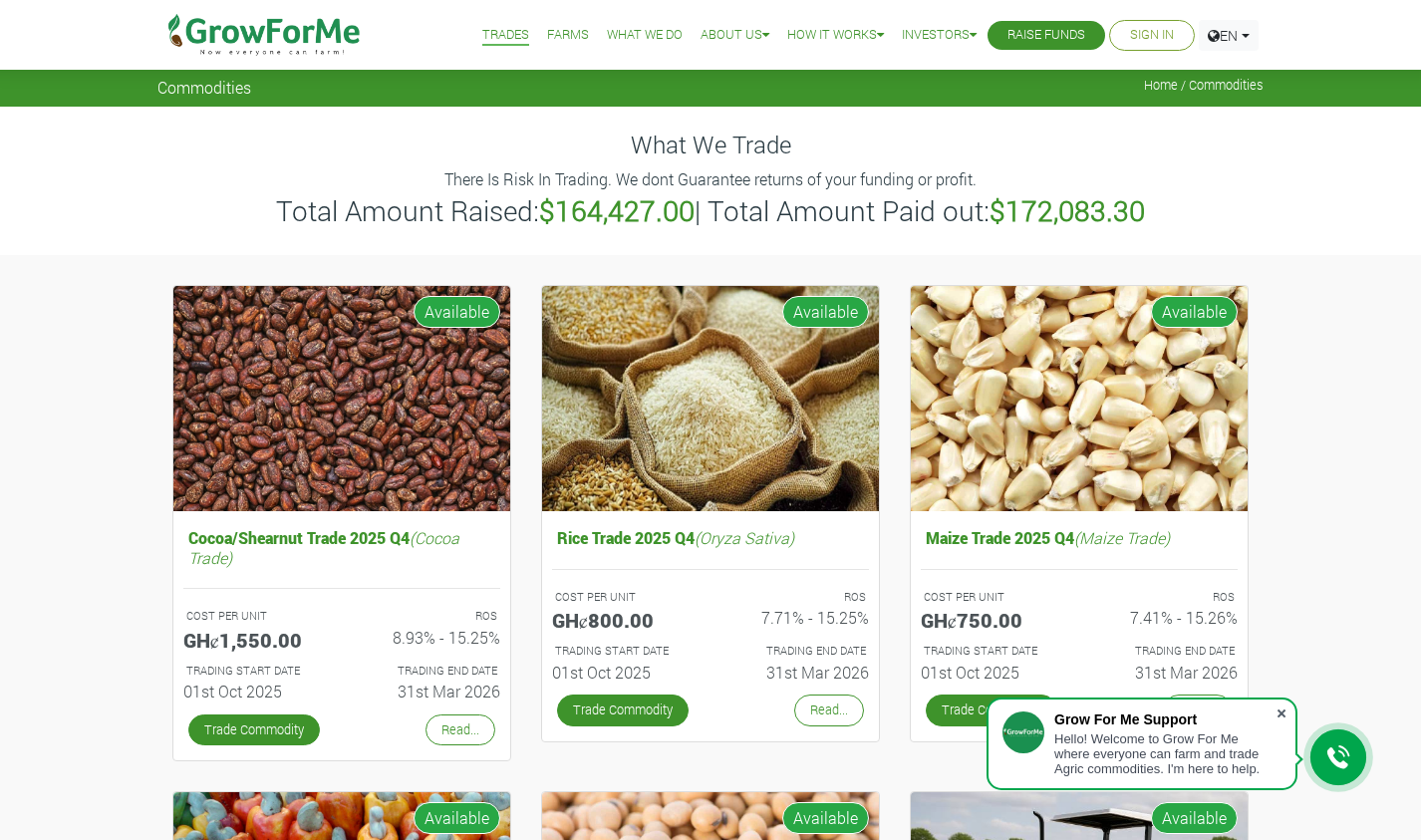 click at bounding box center (1281, 713) 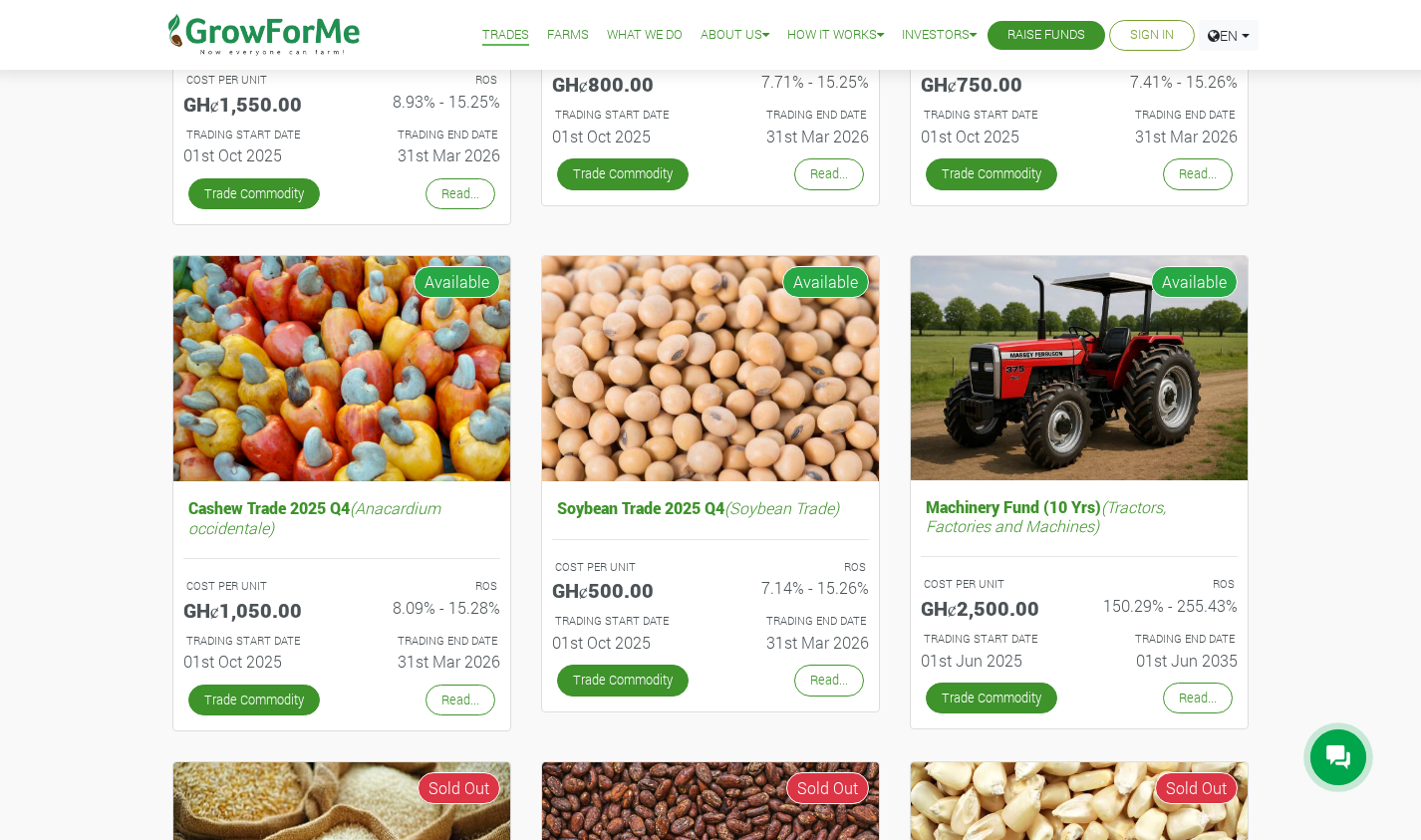 scroll, scrollTop: 498, scrollLeft: 0, axis: vertical 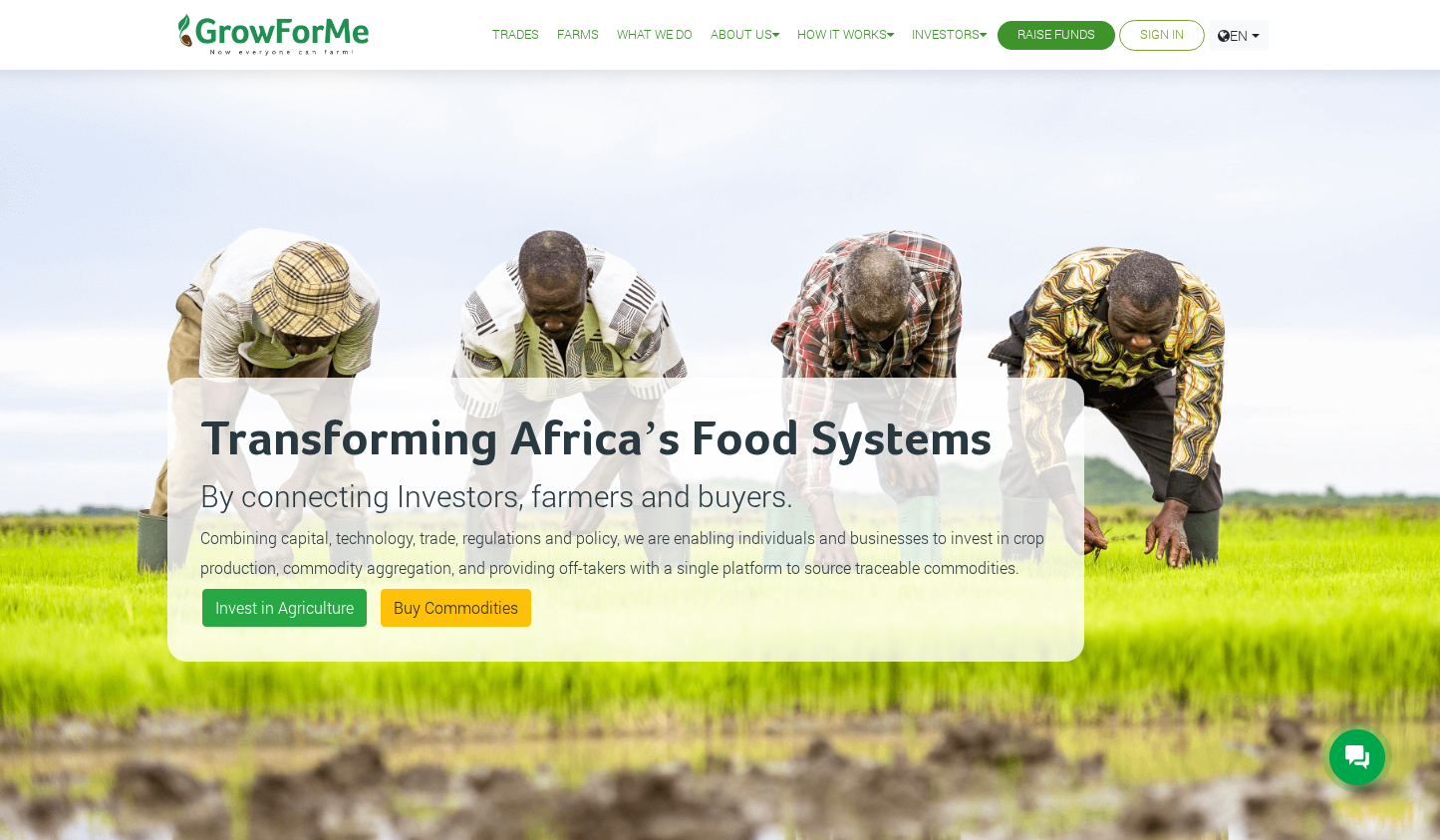 click on "Sign In" at bounding box center [1162, 35] 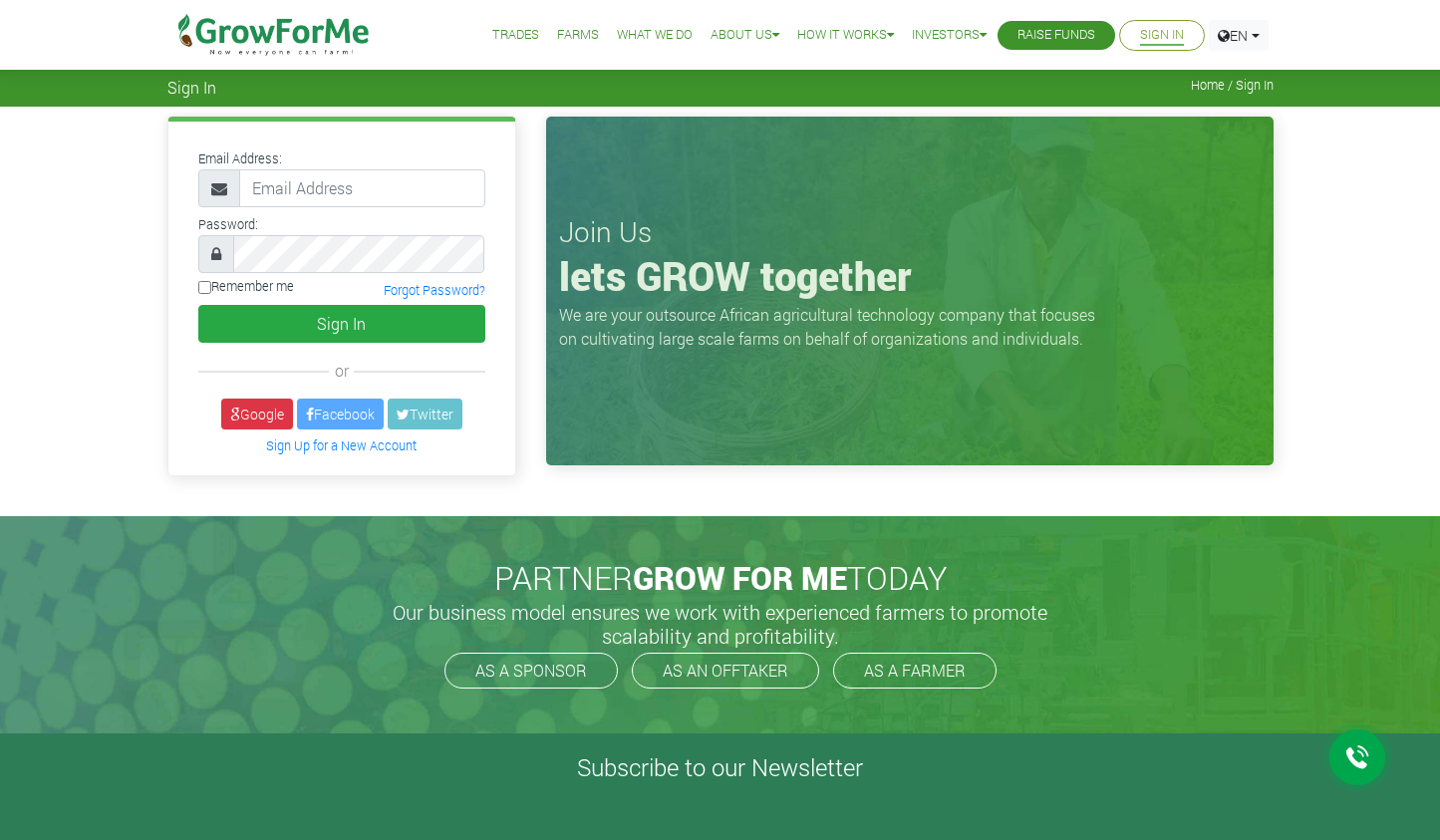 scroll, scrollTop: 0, scrollLeft: 0, axis: both 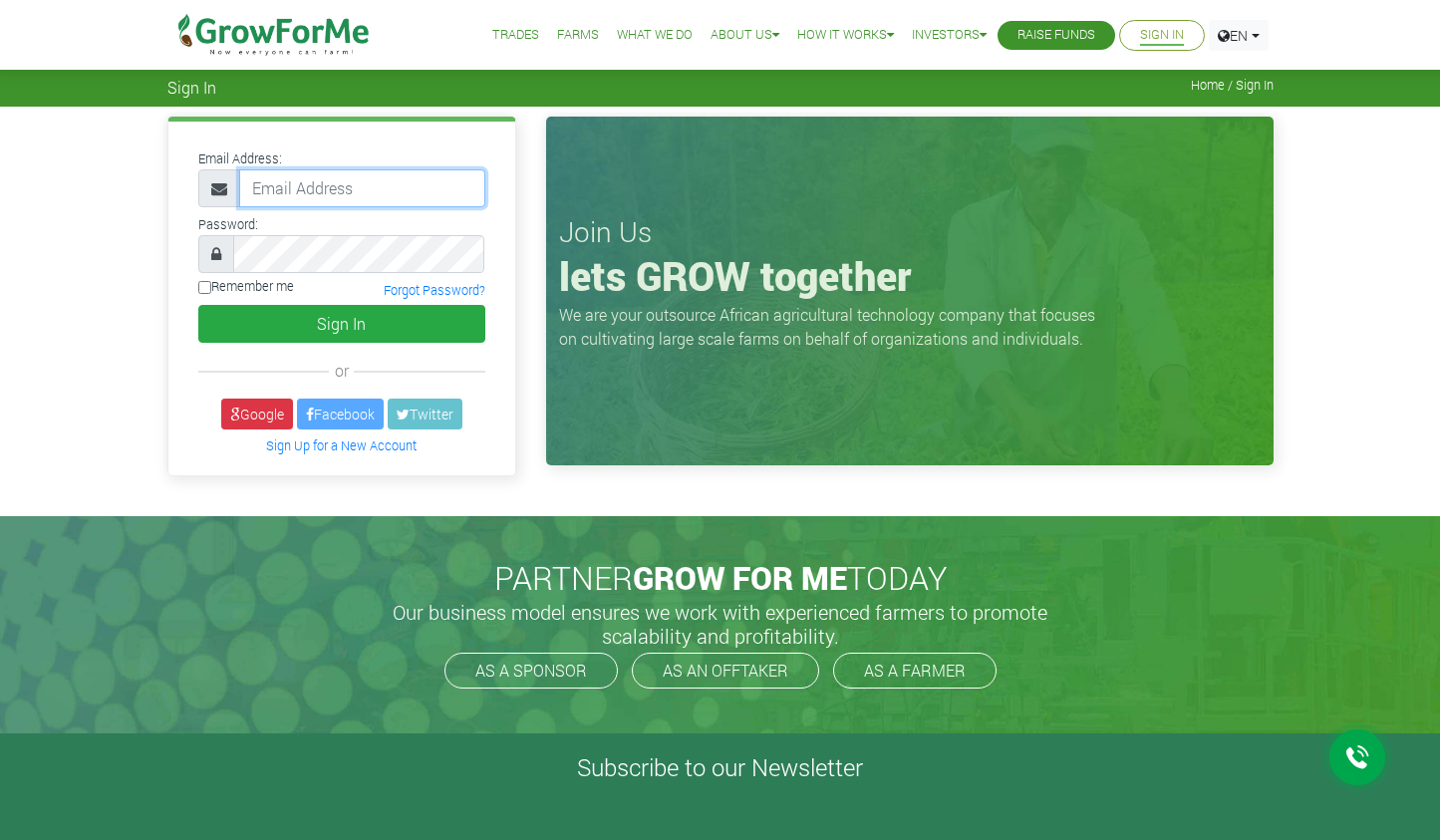 click at bounding box center [362, 188] 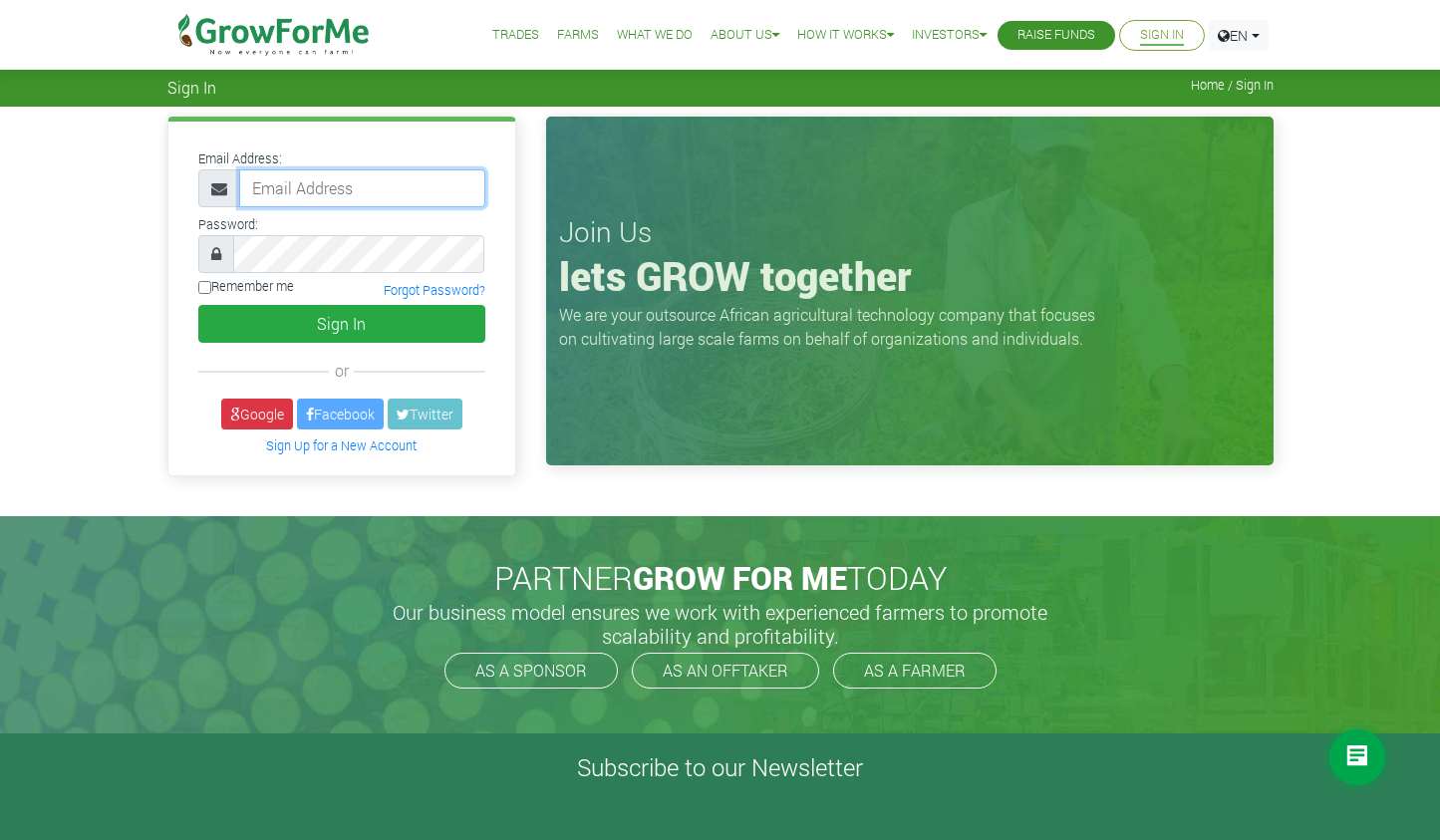 type on "sebastian.stopper@cosmiel.com" 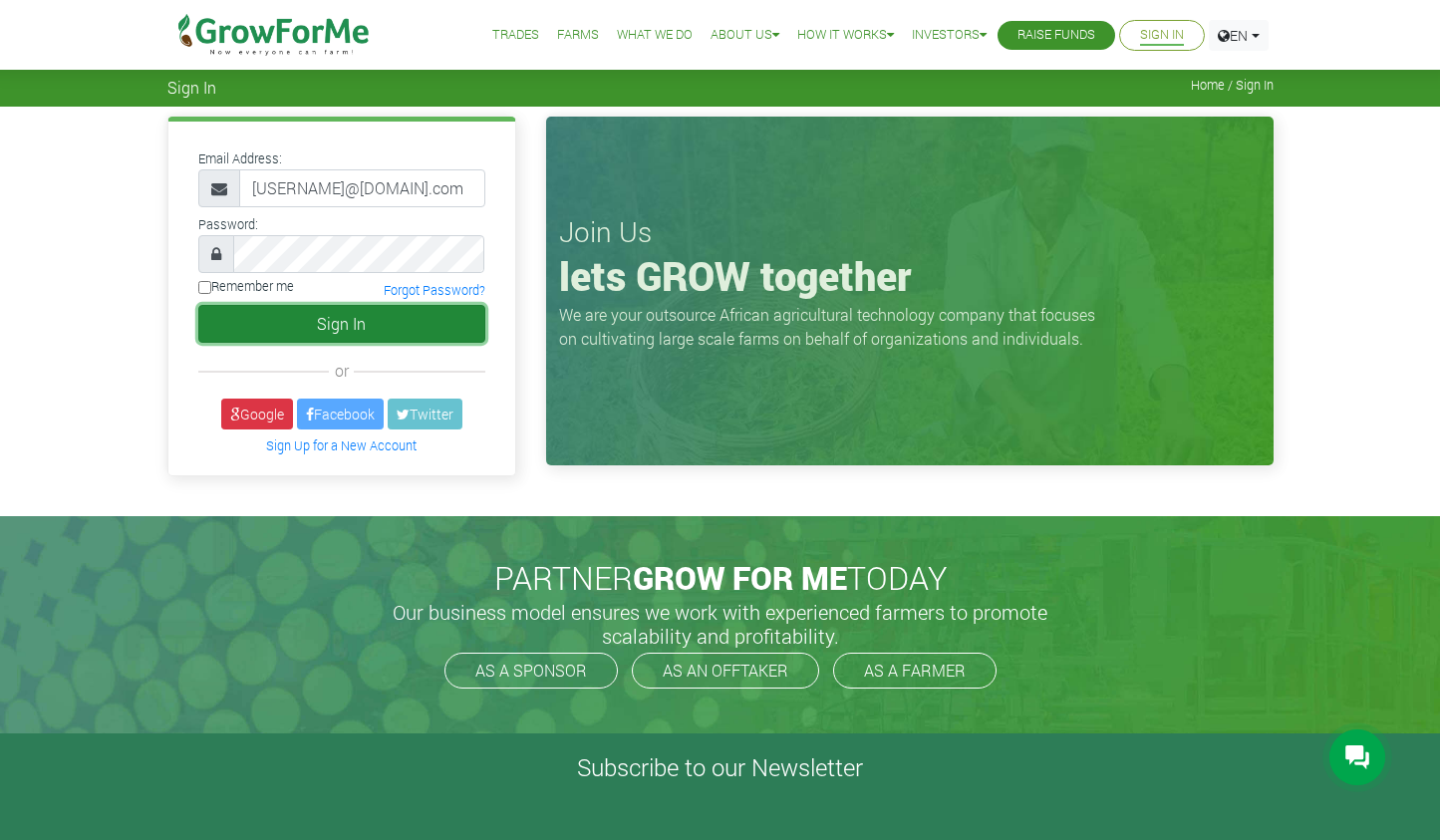 click on "Sign In" at bounding box center [342, 324] 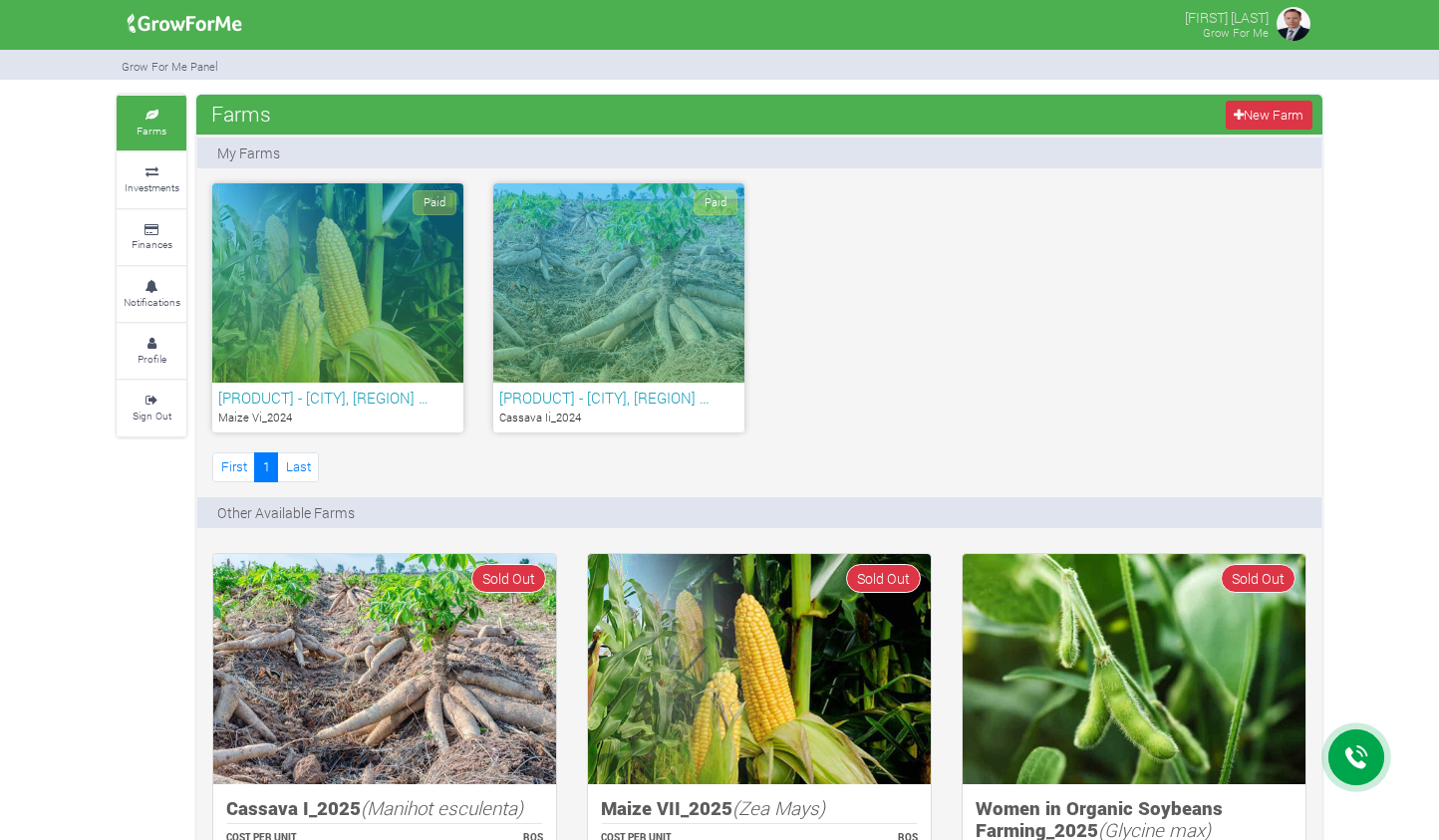 scroll, scrollTop: 0, scrollLeft: 0, axis: both 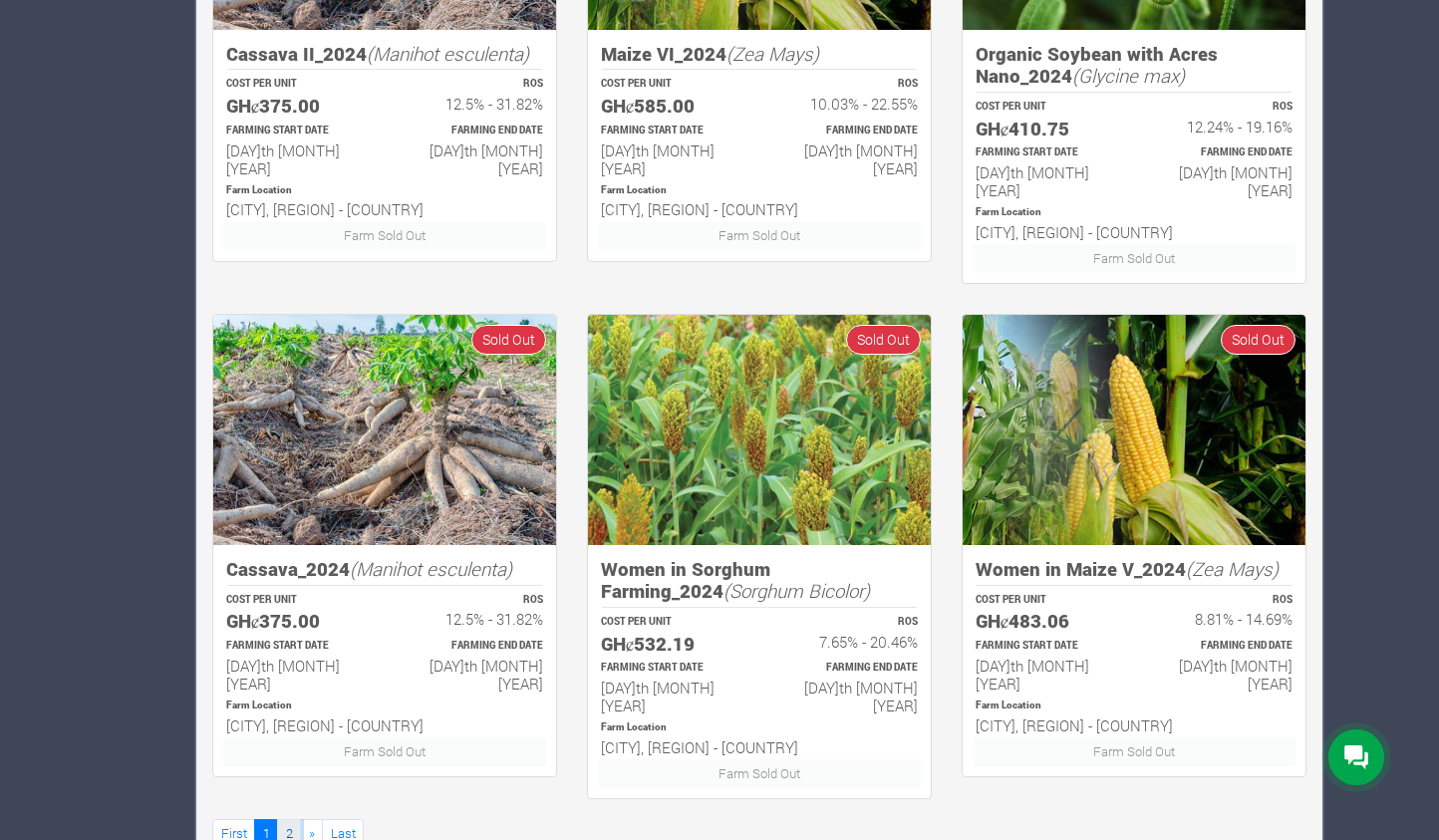 click on "2" at bounding box center (289, 833) 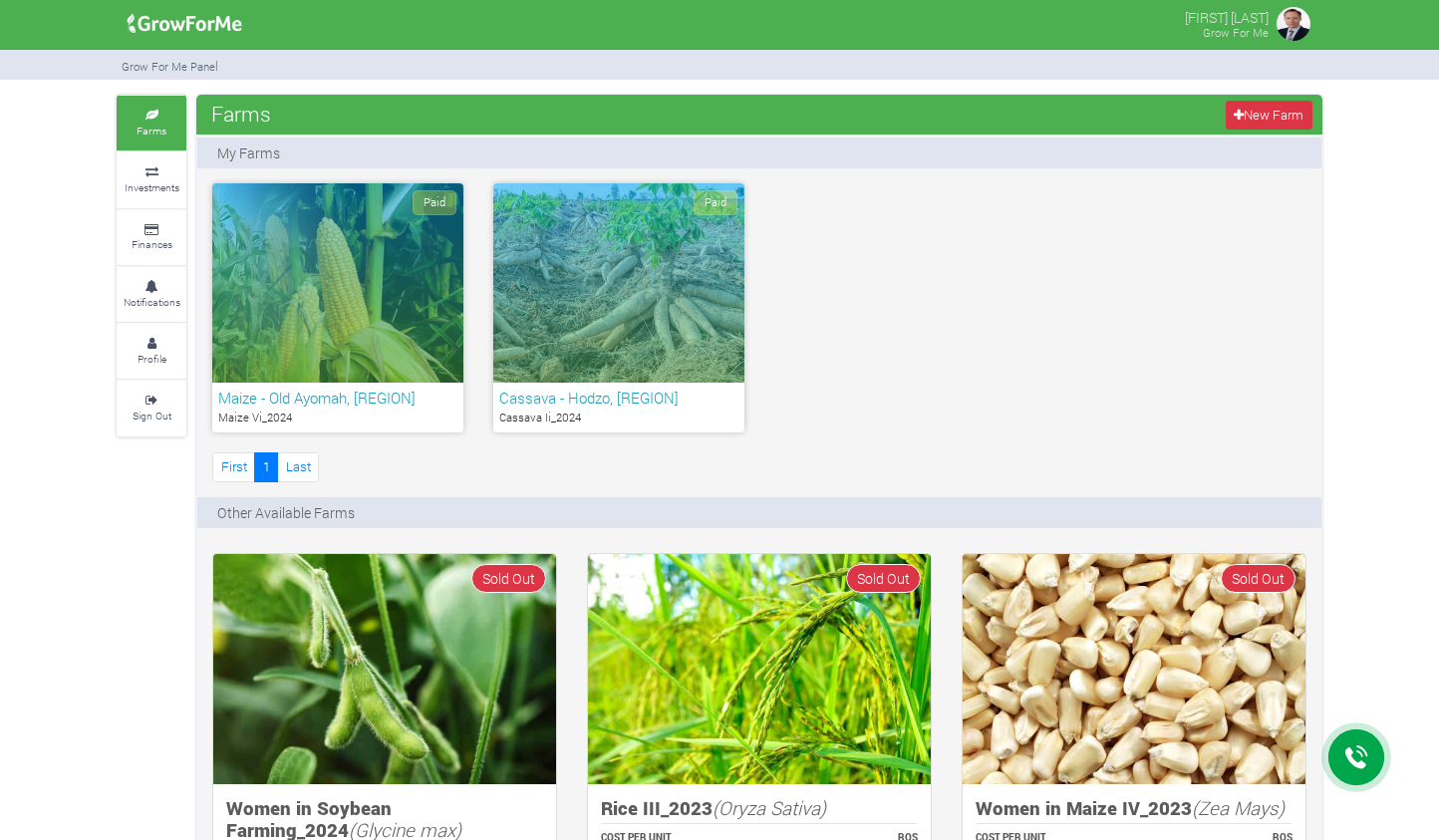 scroll, scrollTop: 0, scrollLeft: 0, axis: both 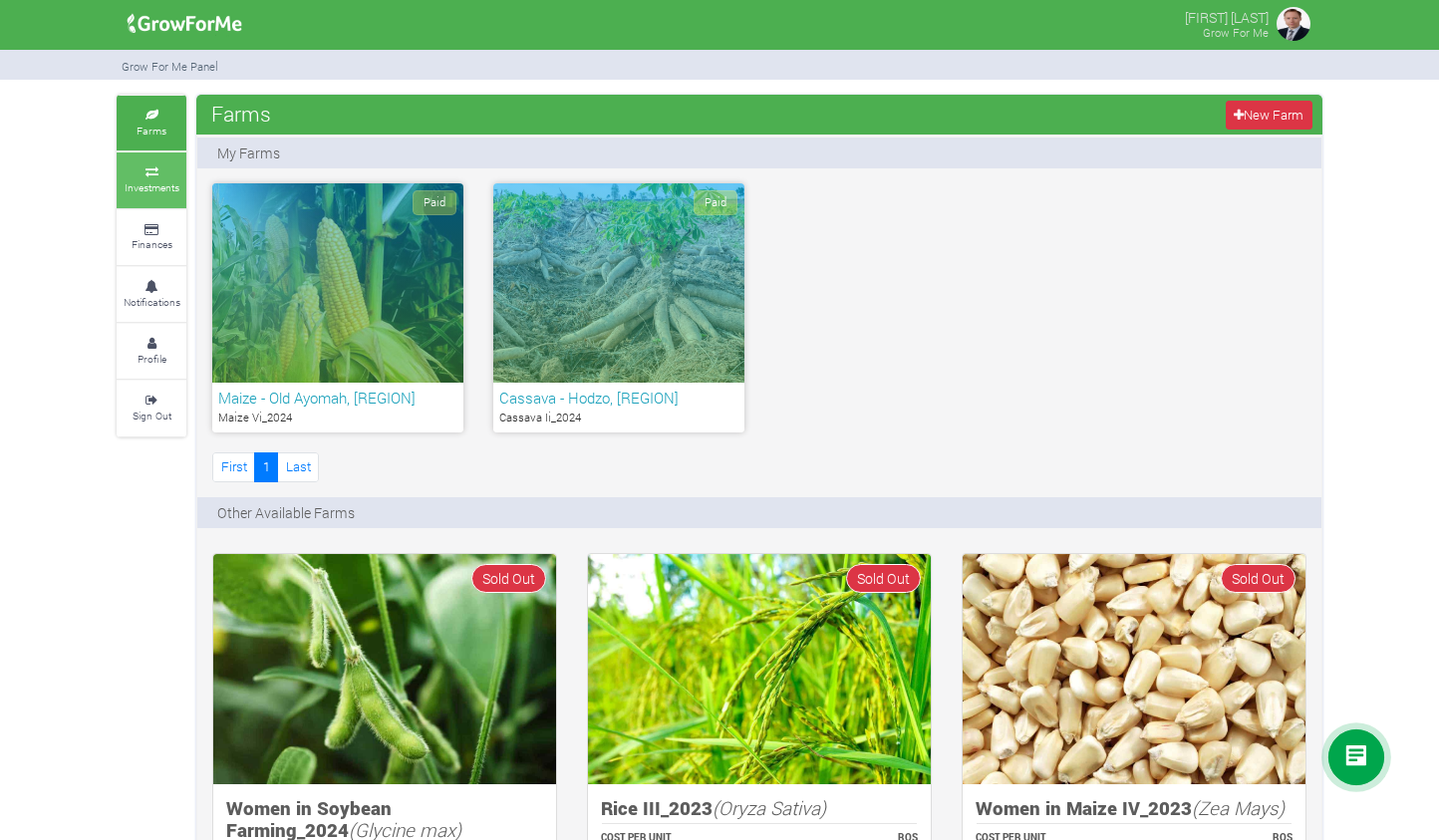 click on "Investments" at bounding box center [151, 179] 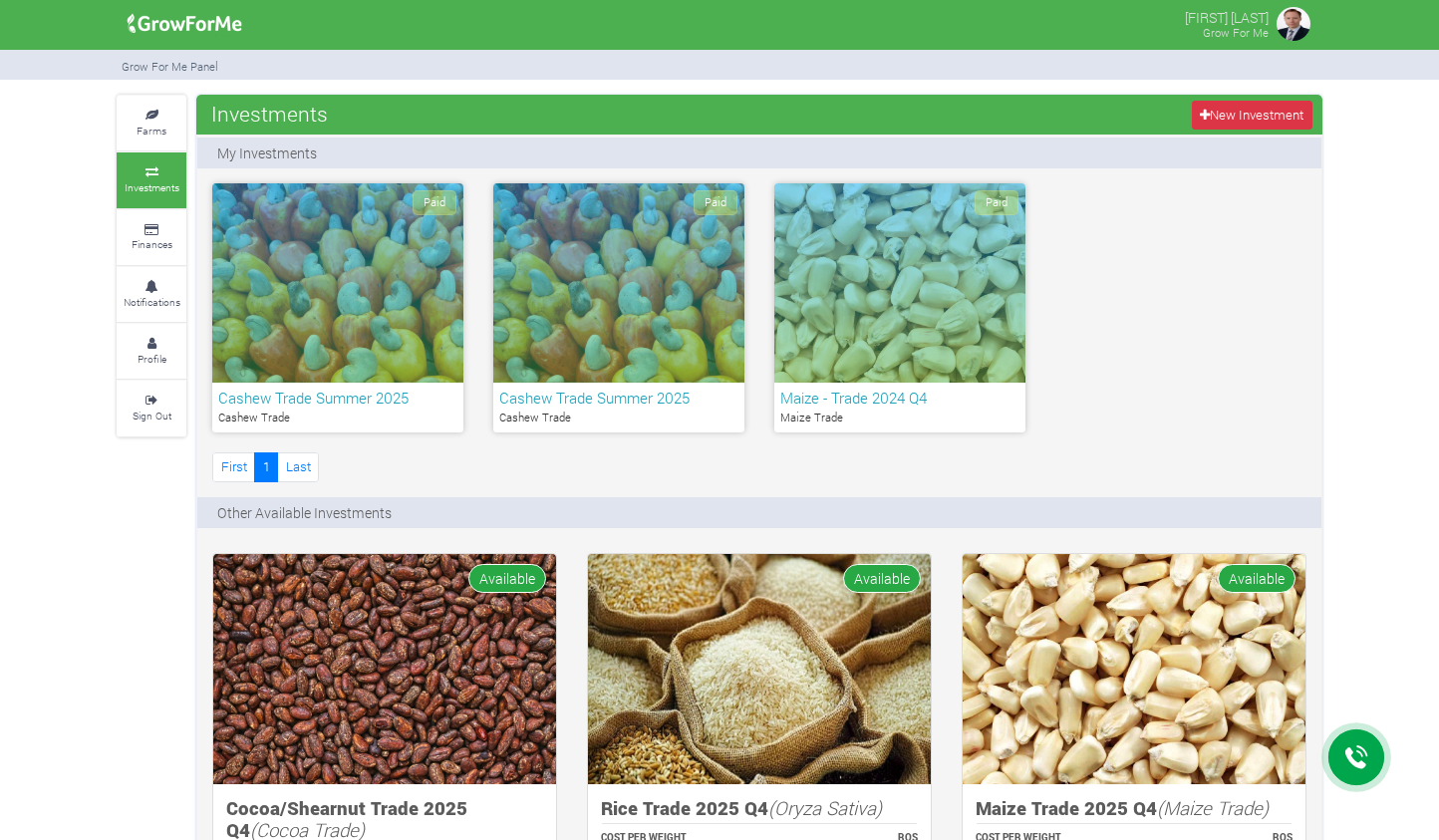 scroll, scrollTop: 0, scrollLeft: 0, axis: both 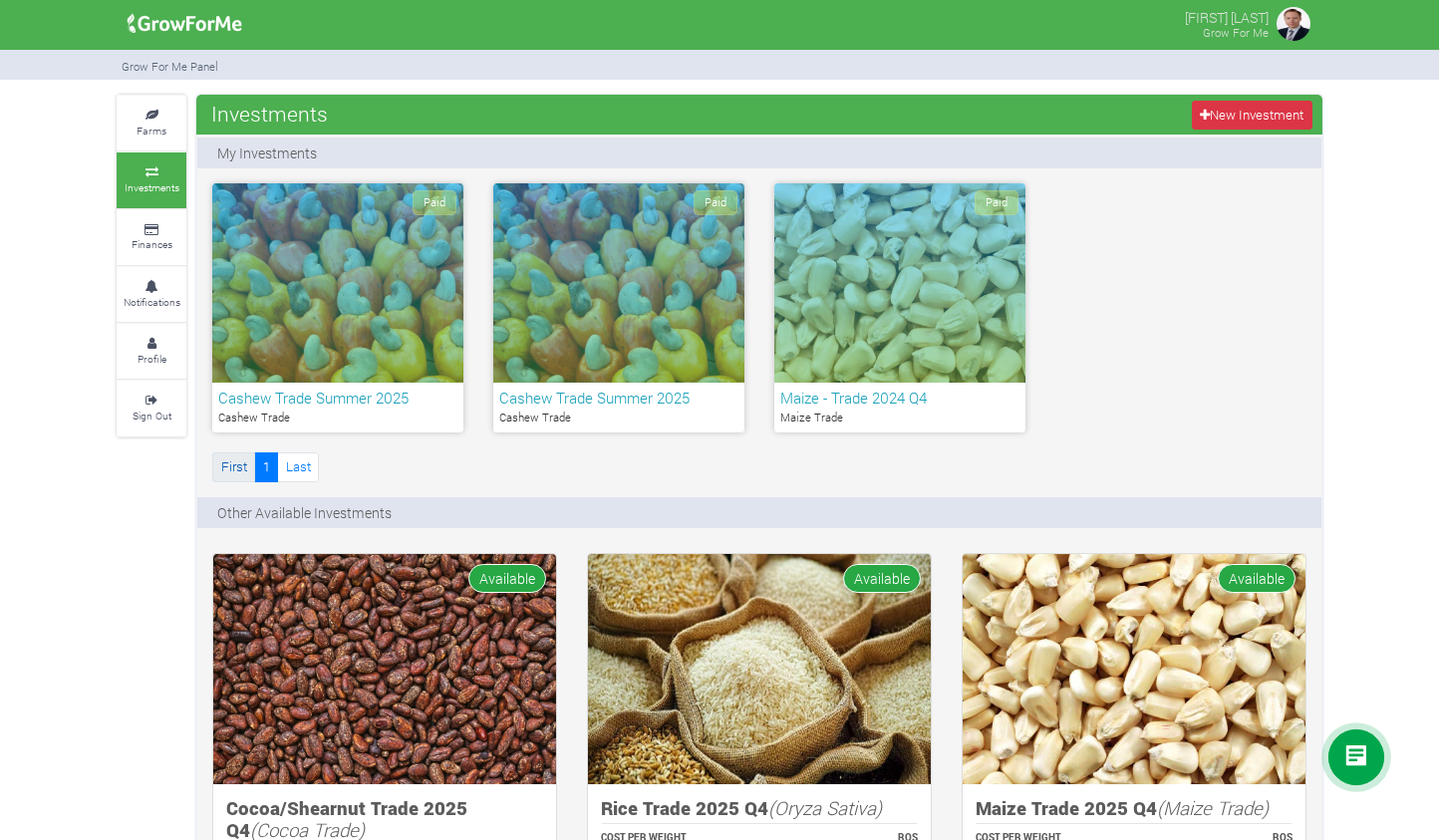 click on "First" at bounding box center [233, 466] 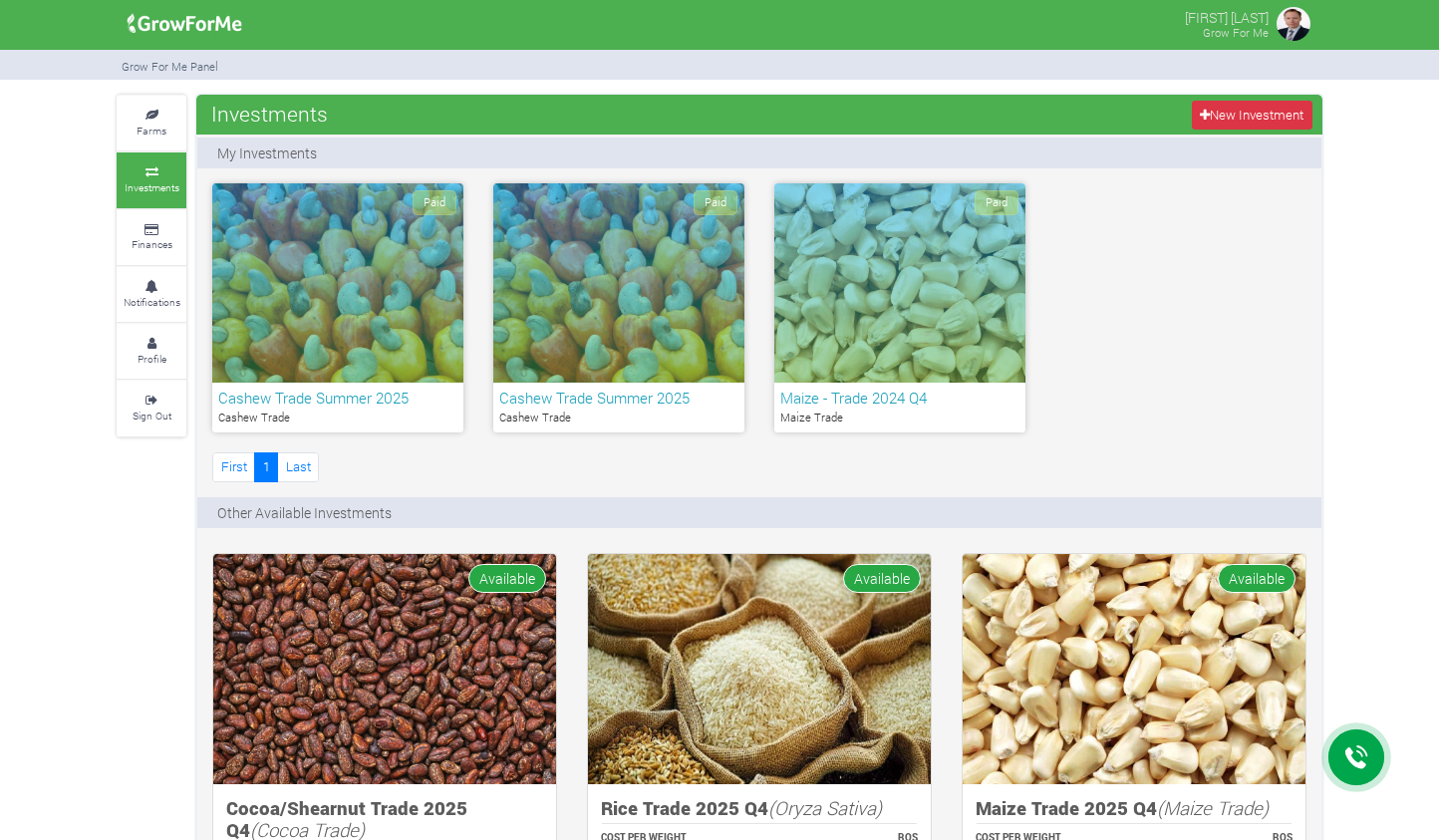 scroll, scrollTop: 0, scrollLeft: 0, axis: both 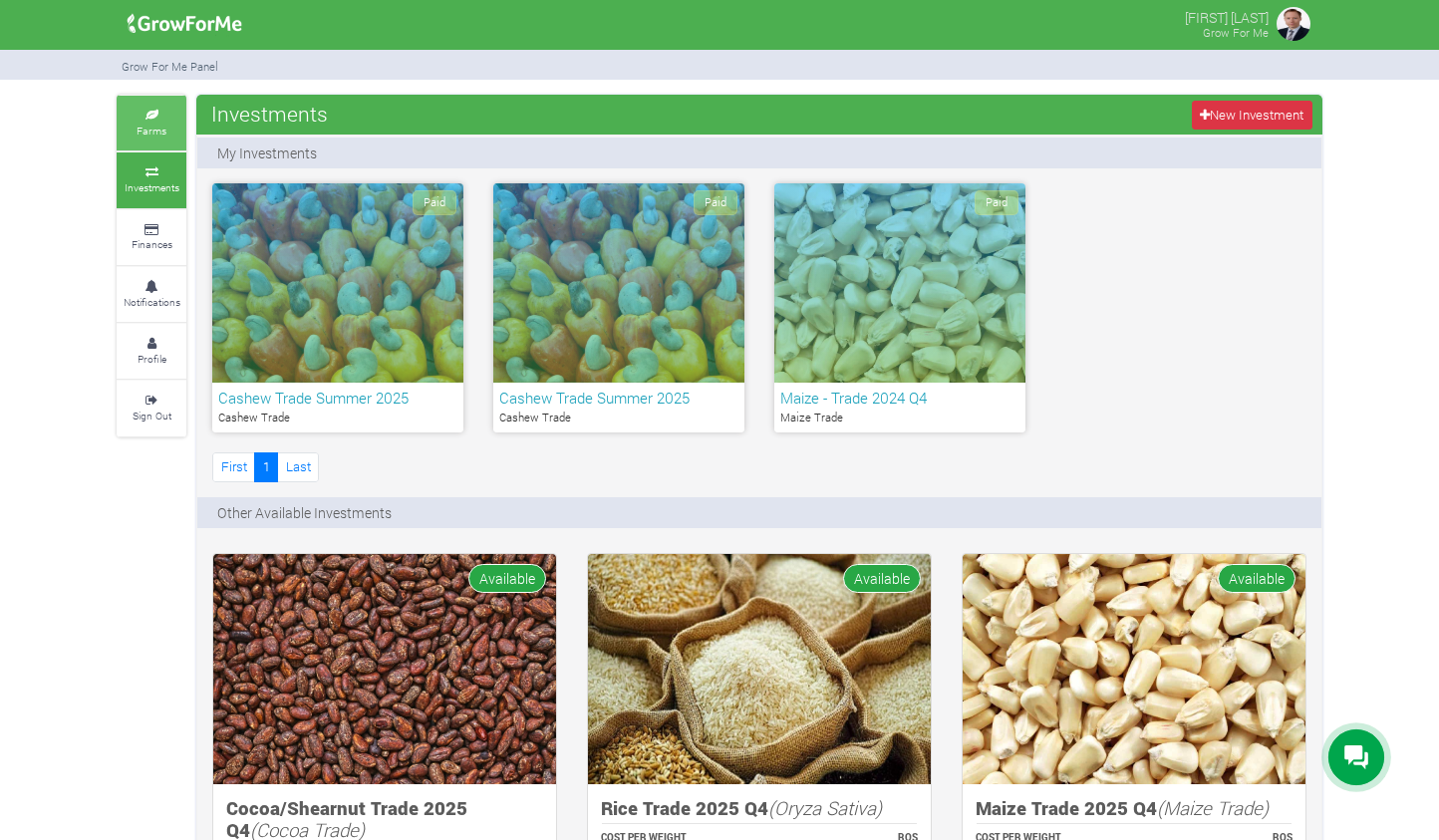 click on "Farms" at bounding box center [151, 123] 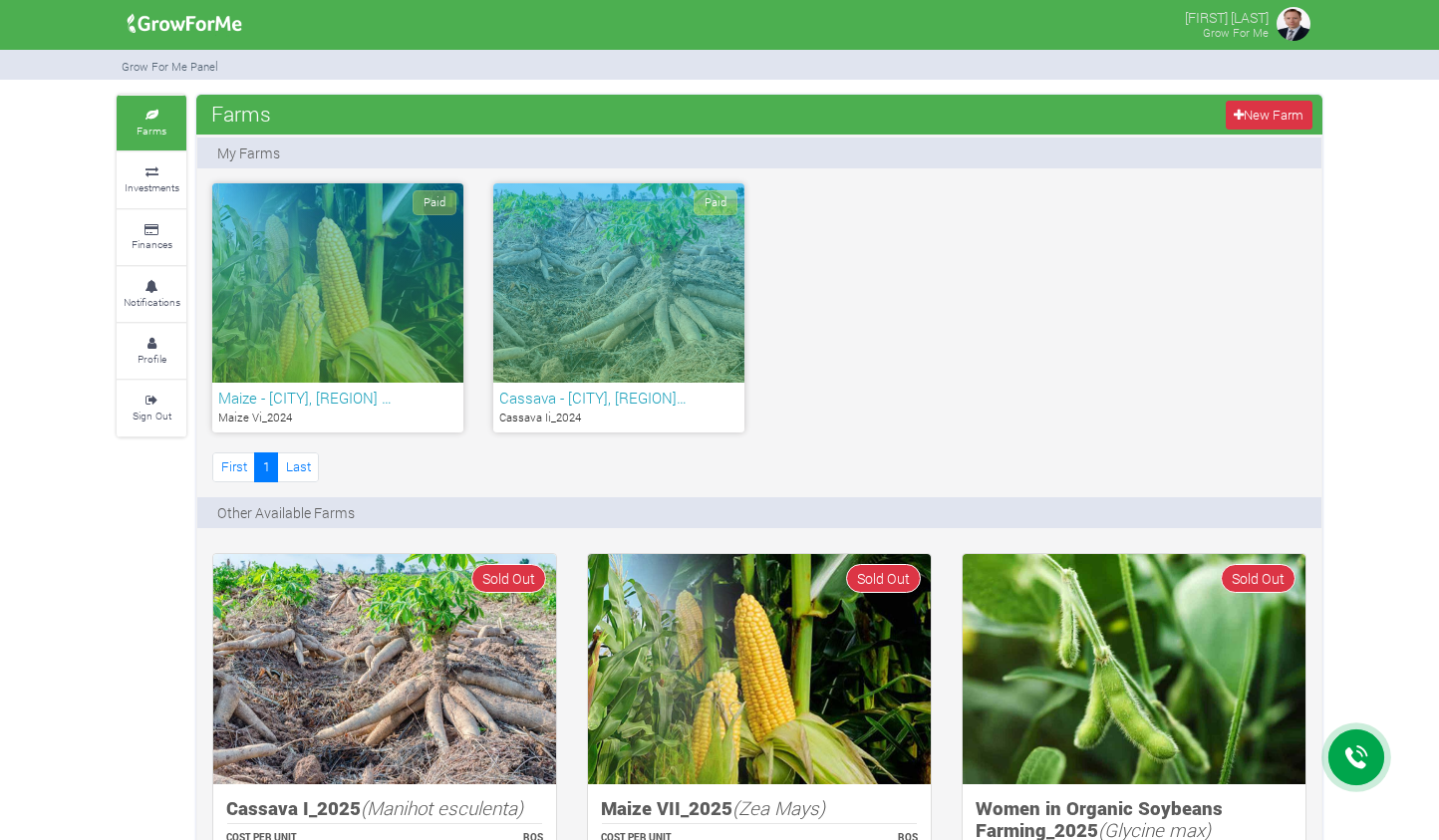 scroll, scrollTop: 0, scrollLeft: 0, axis: both 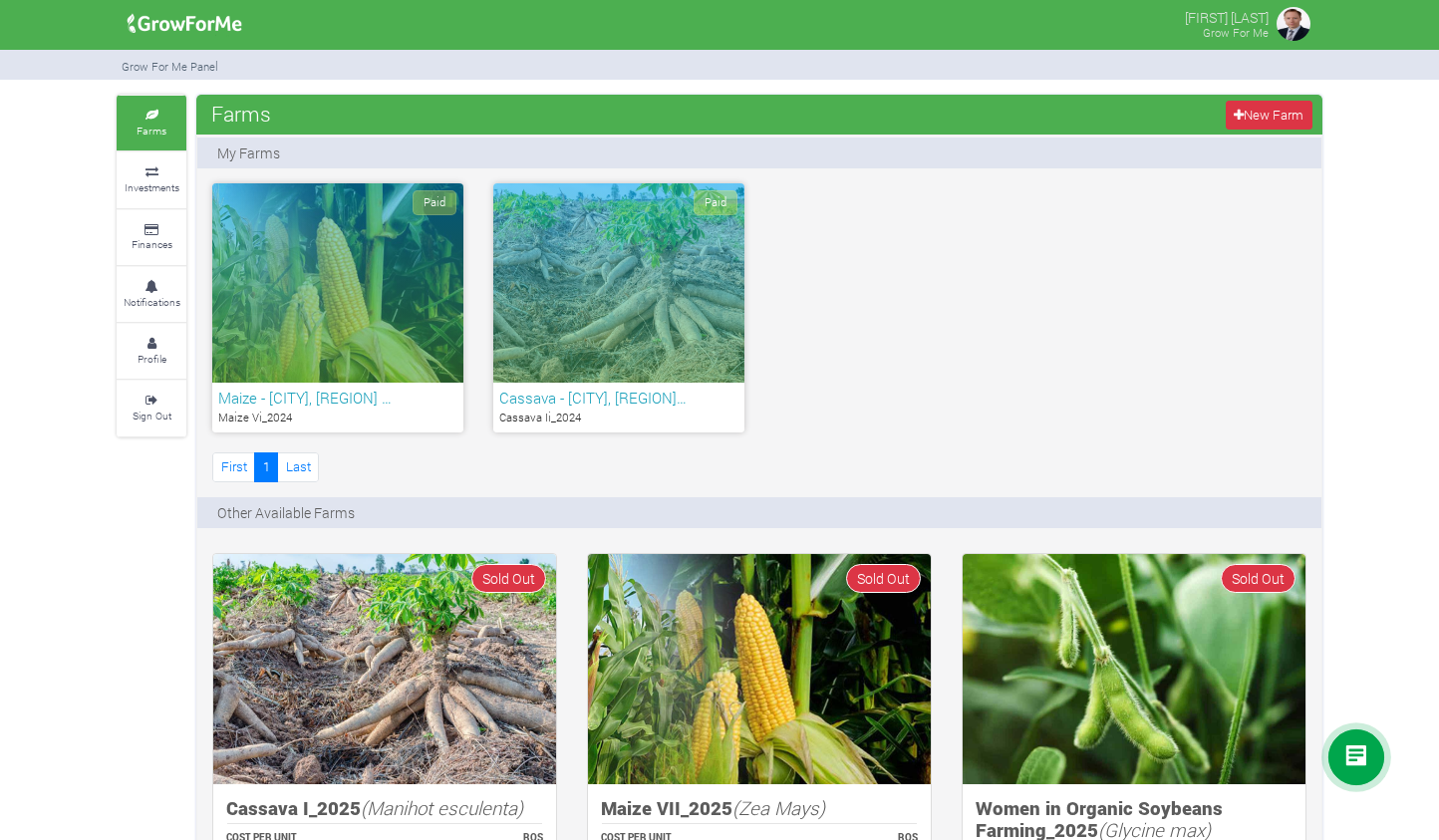 click on "Paid" at bounding box center [338, 283] 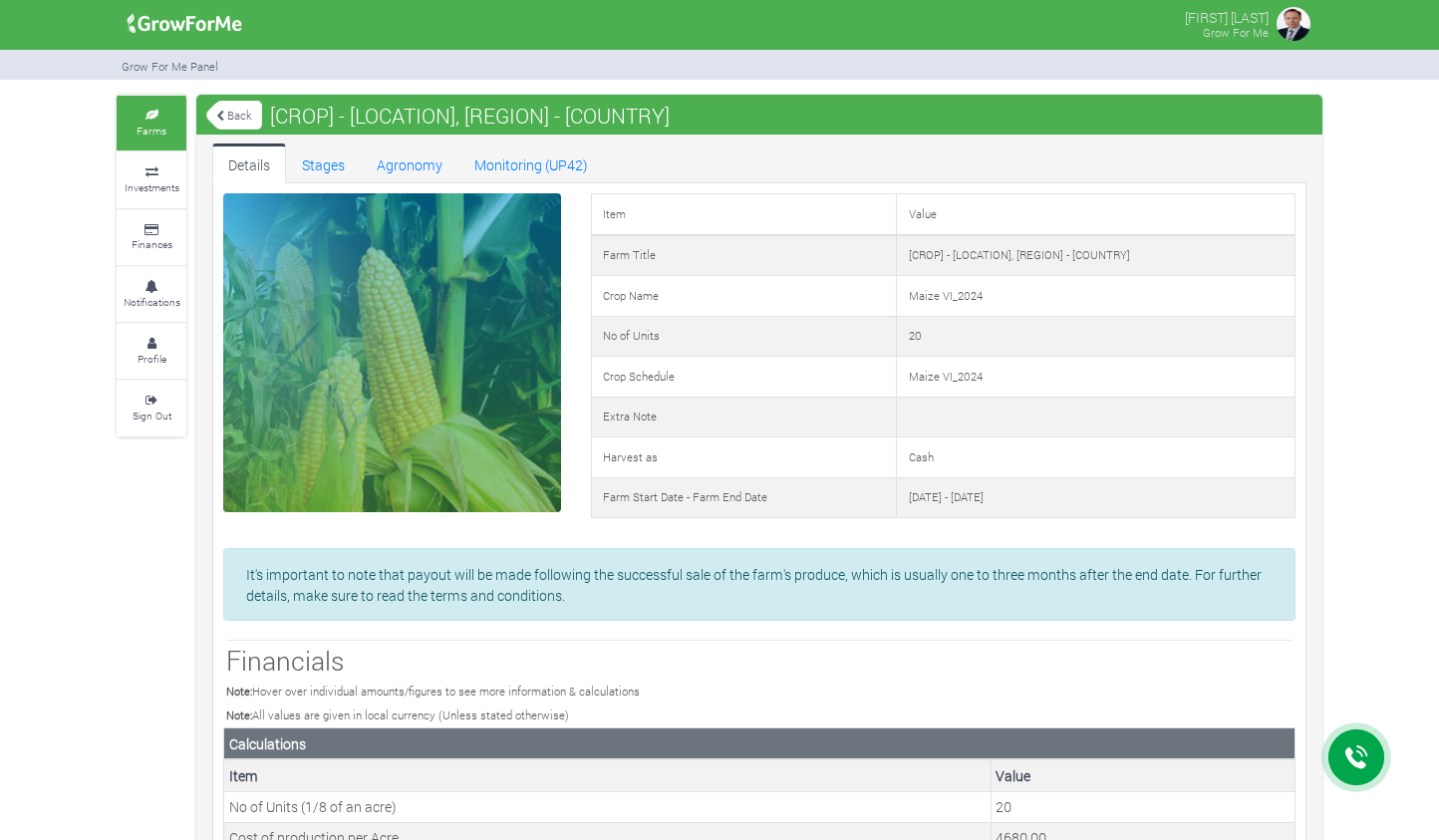 scroll, scrollTop: 0, scrollLeft: 0, axis: both 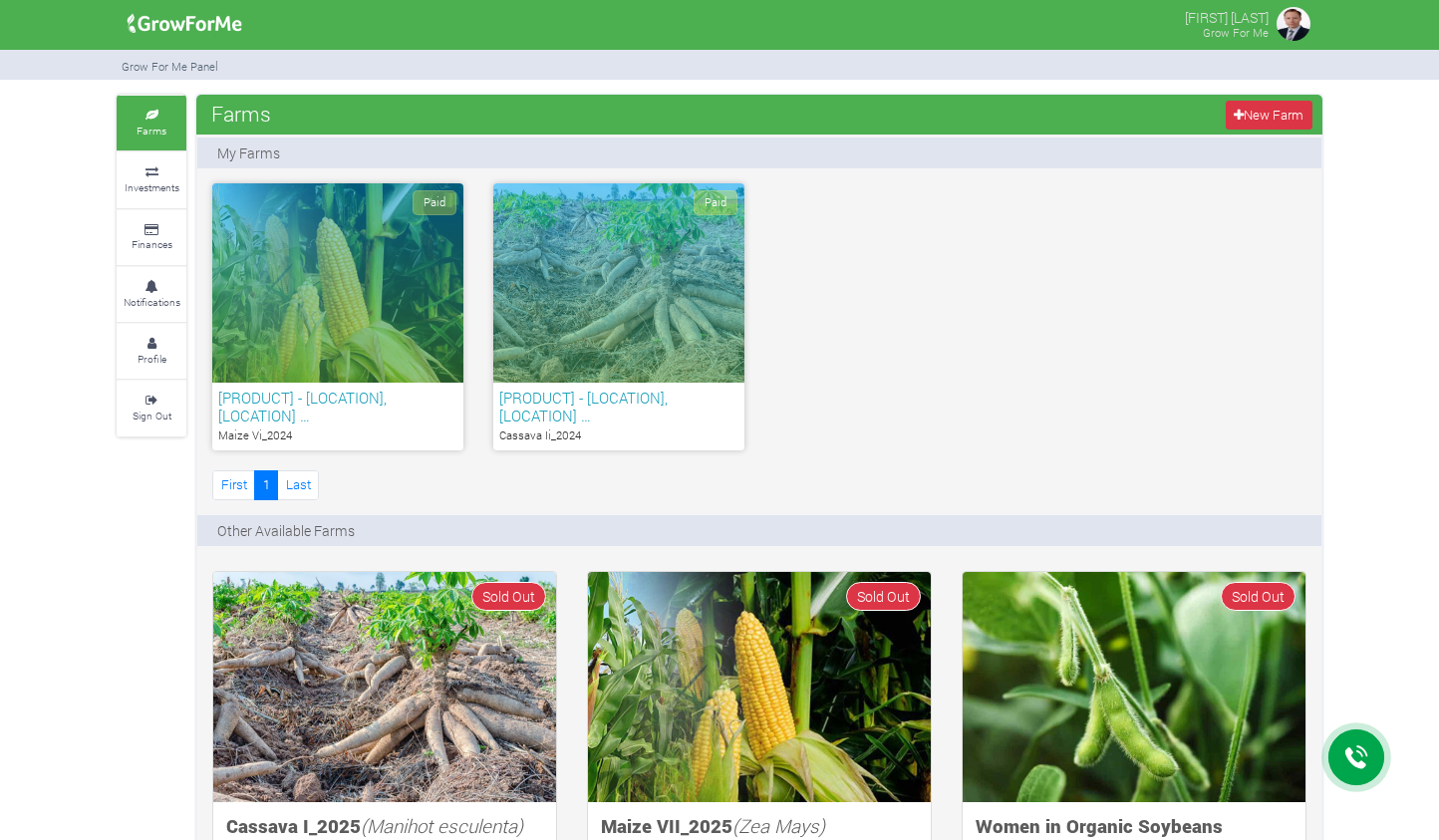 click on "Paid" at bounding box center [619, 283] 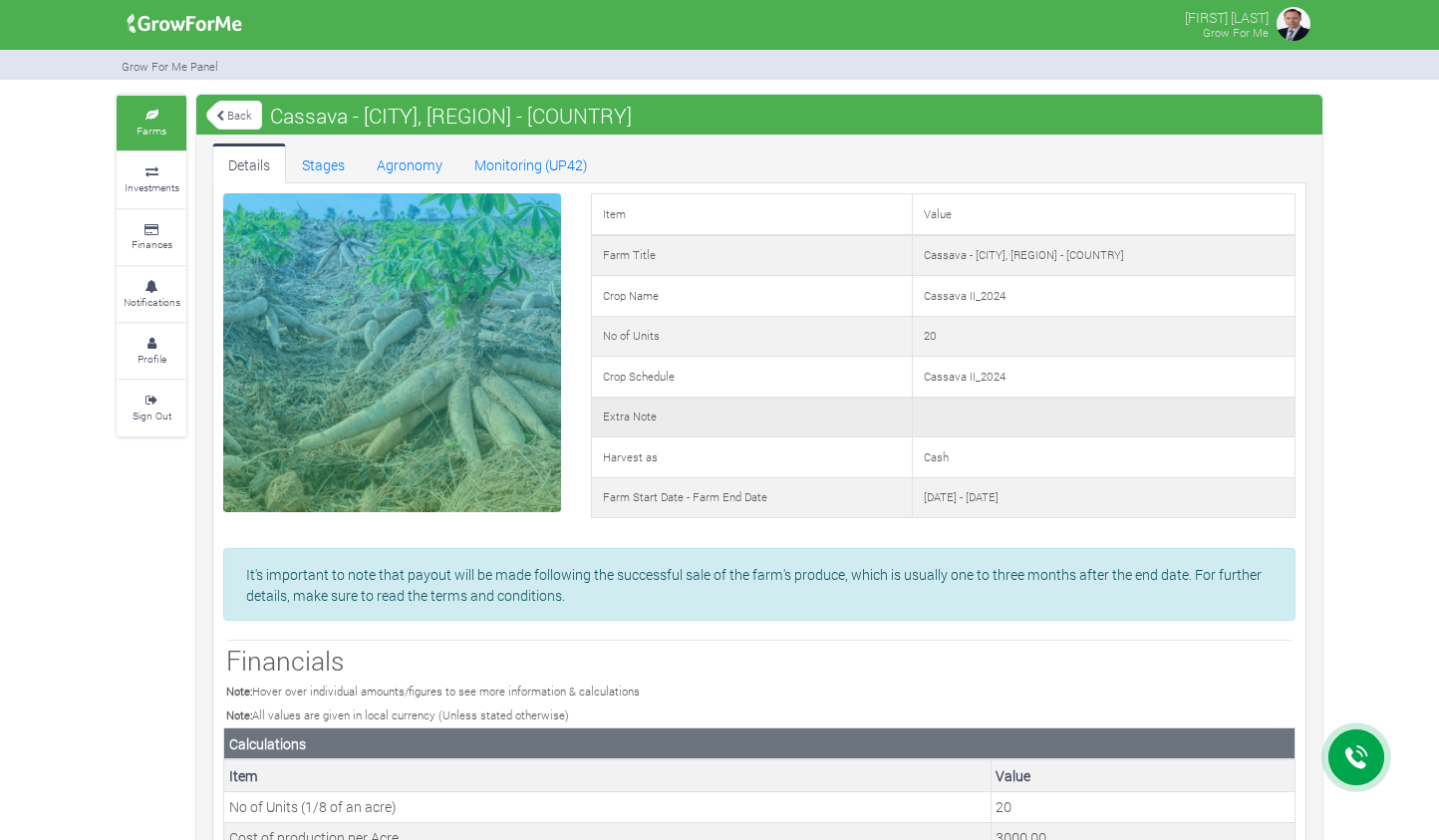 scroll, scrollTop: 0, scrollLeft: 0, axis: both 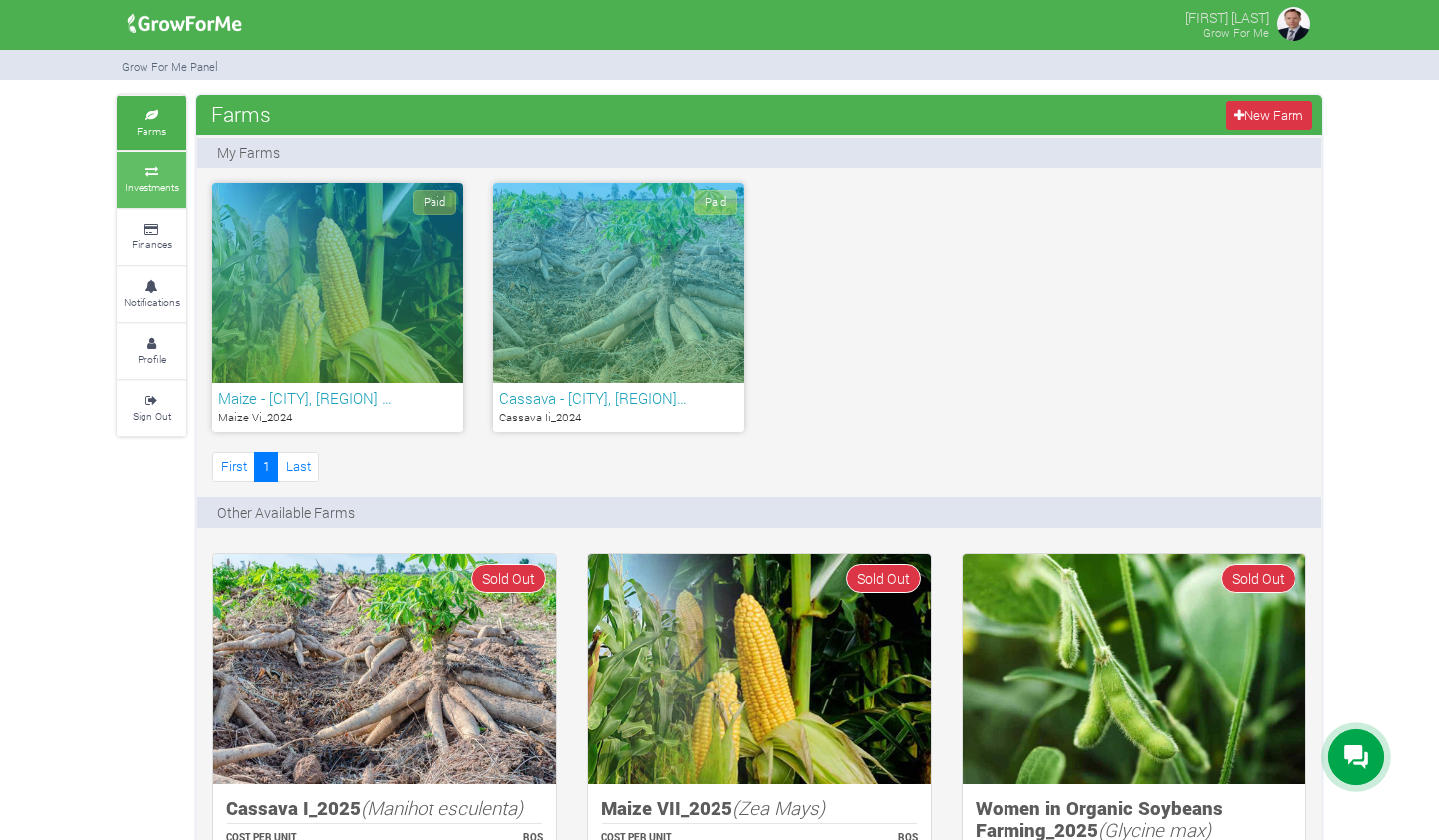 click on "Investments" at bounding box center [151, 187] 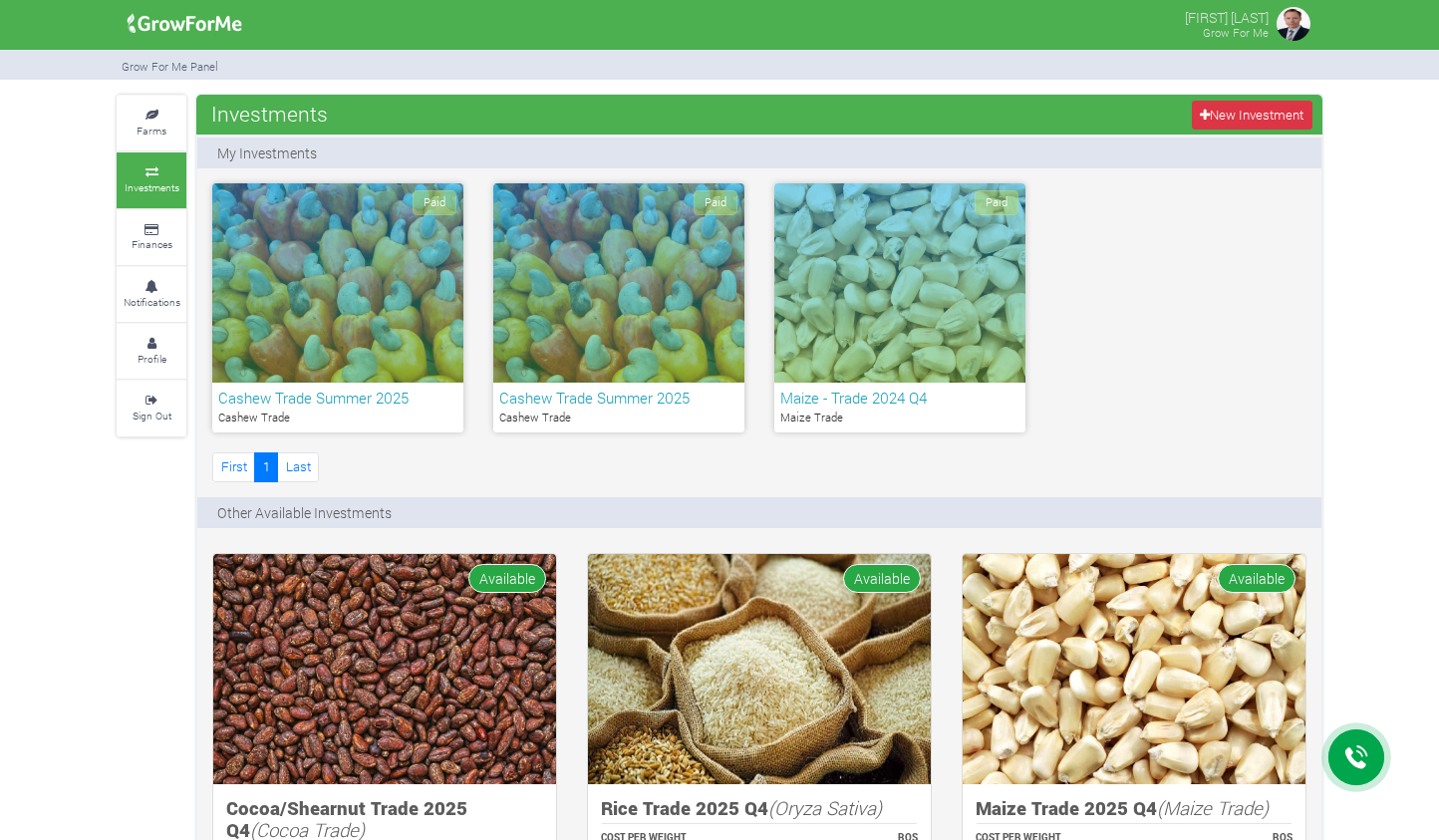 scroll, scrollTop: 0, scrollLeft: 0, axis: both 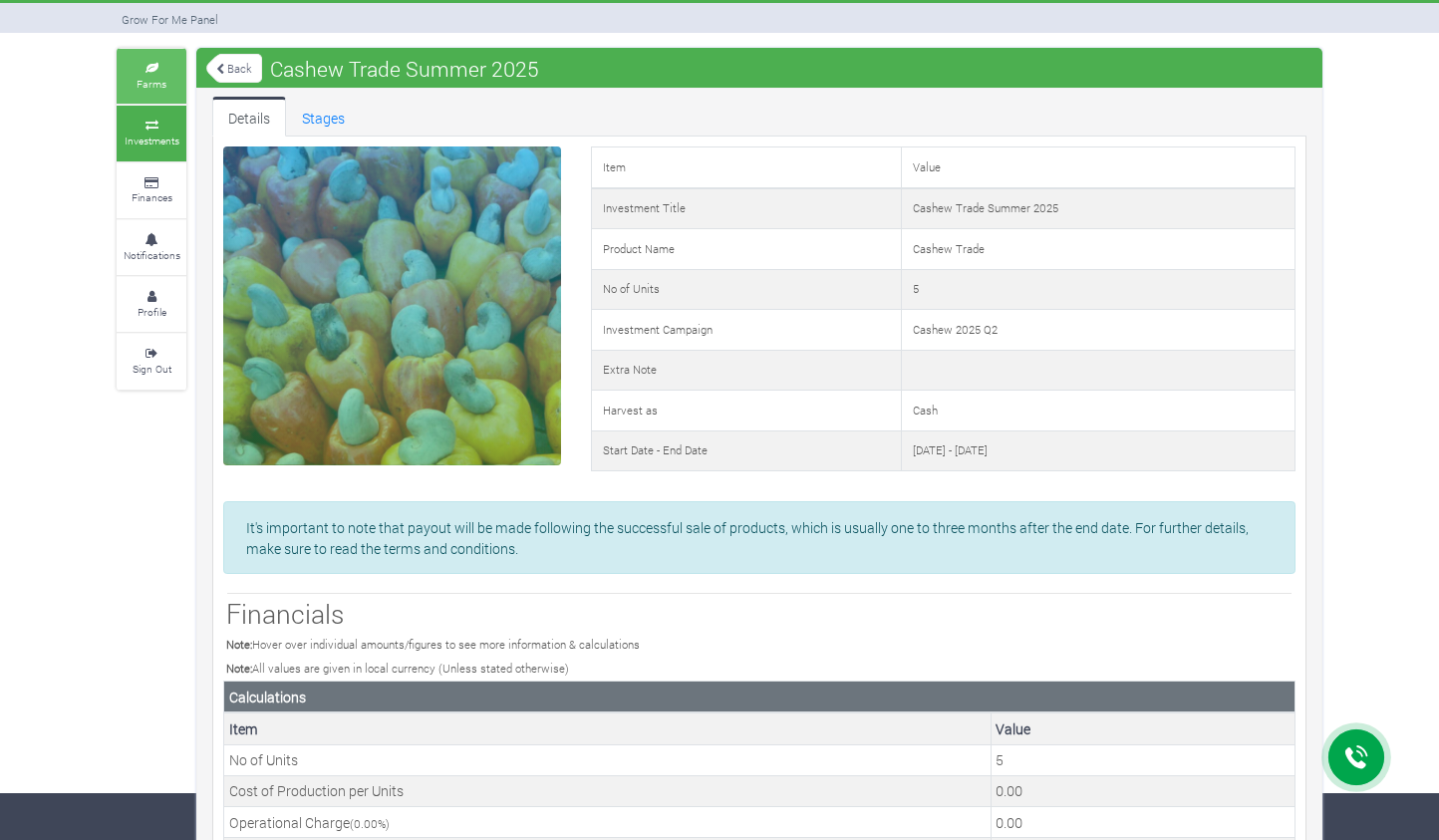 click on "Farms" at bounding box center [151, 84] 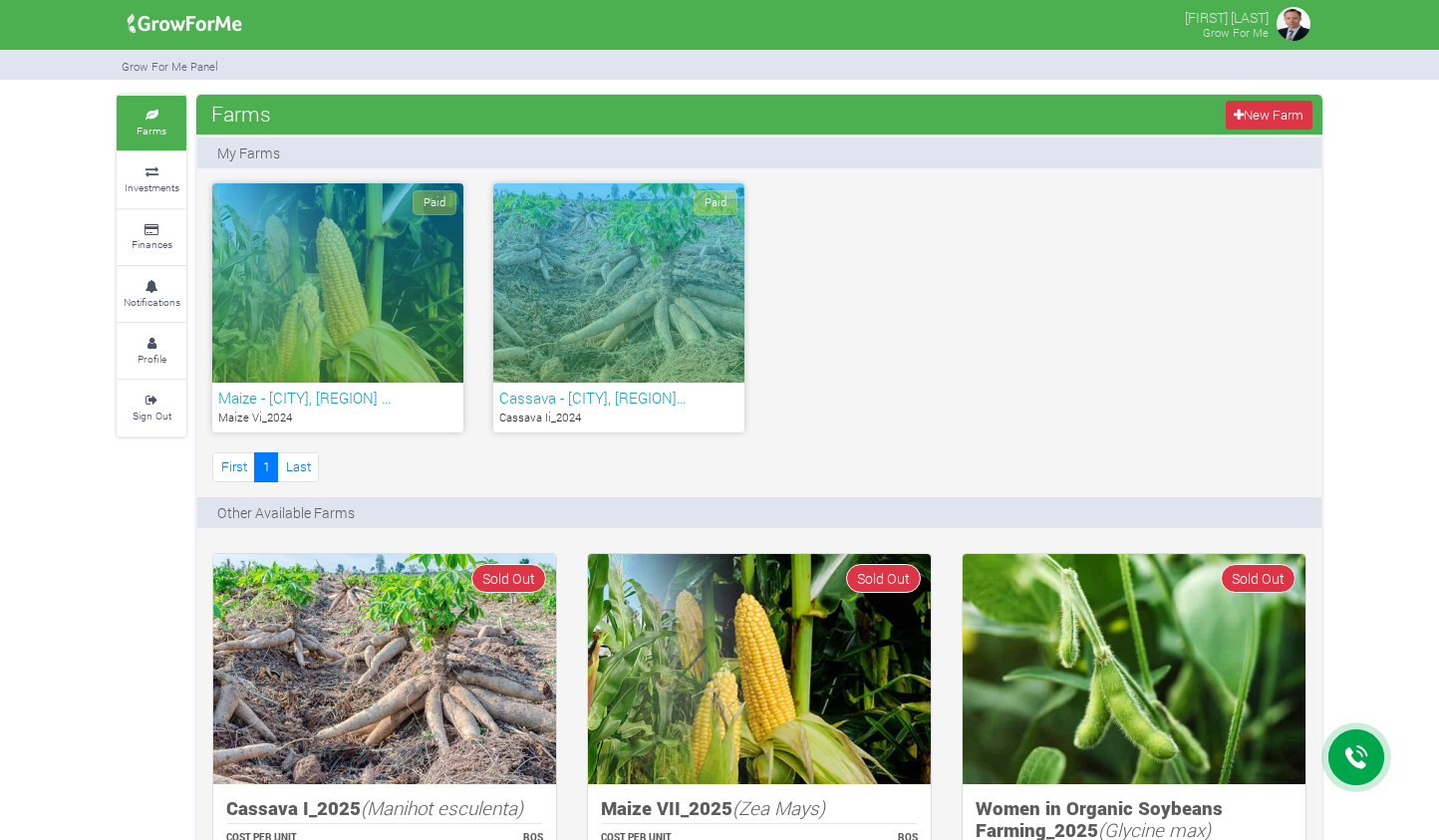 scroll, scrollTop: 0, scrollLeft: 0, axis: both 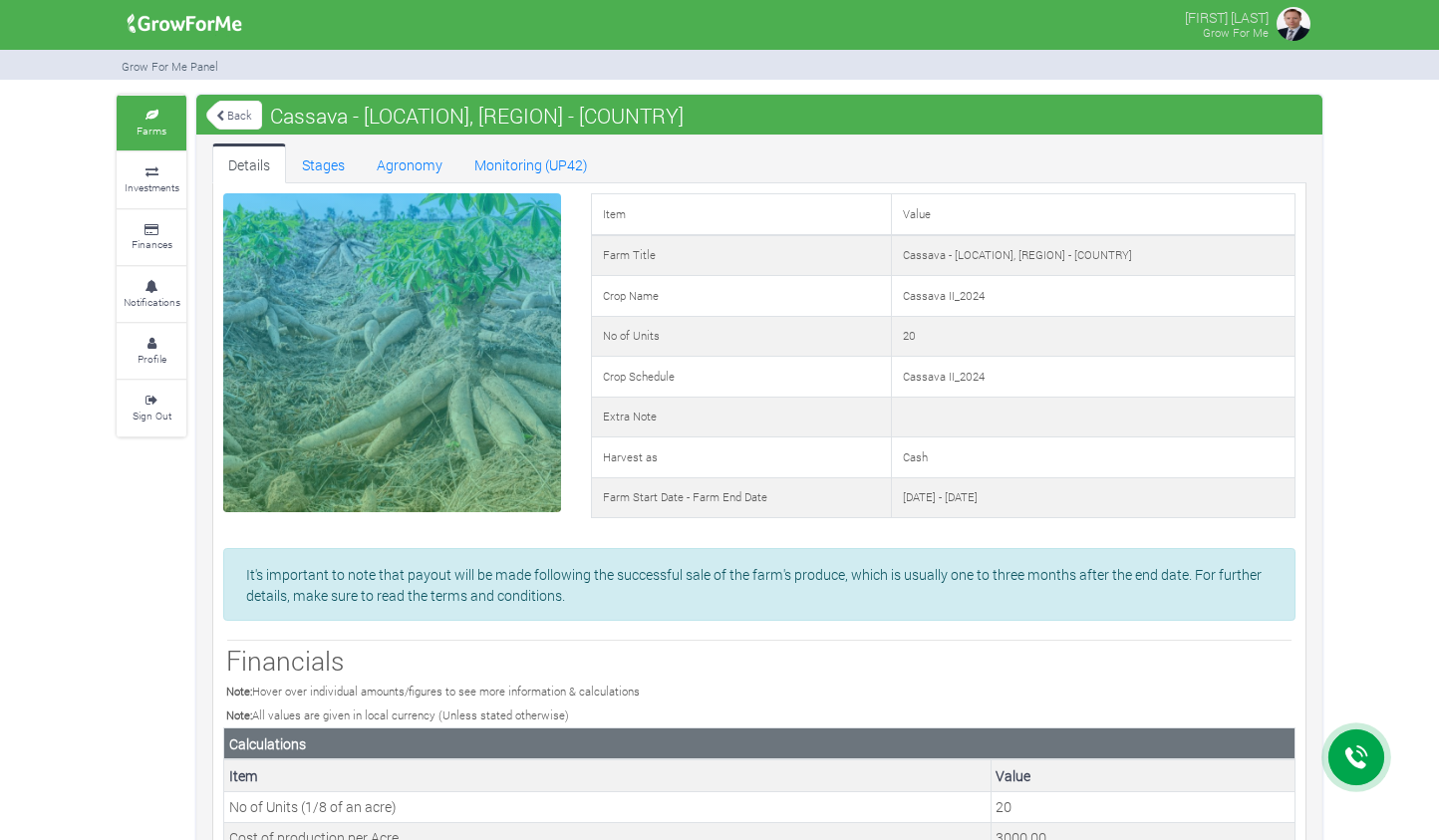 click on "Back" at bounding box center (234, 115) 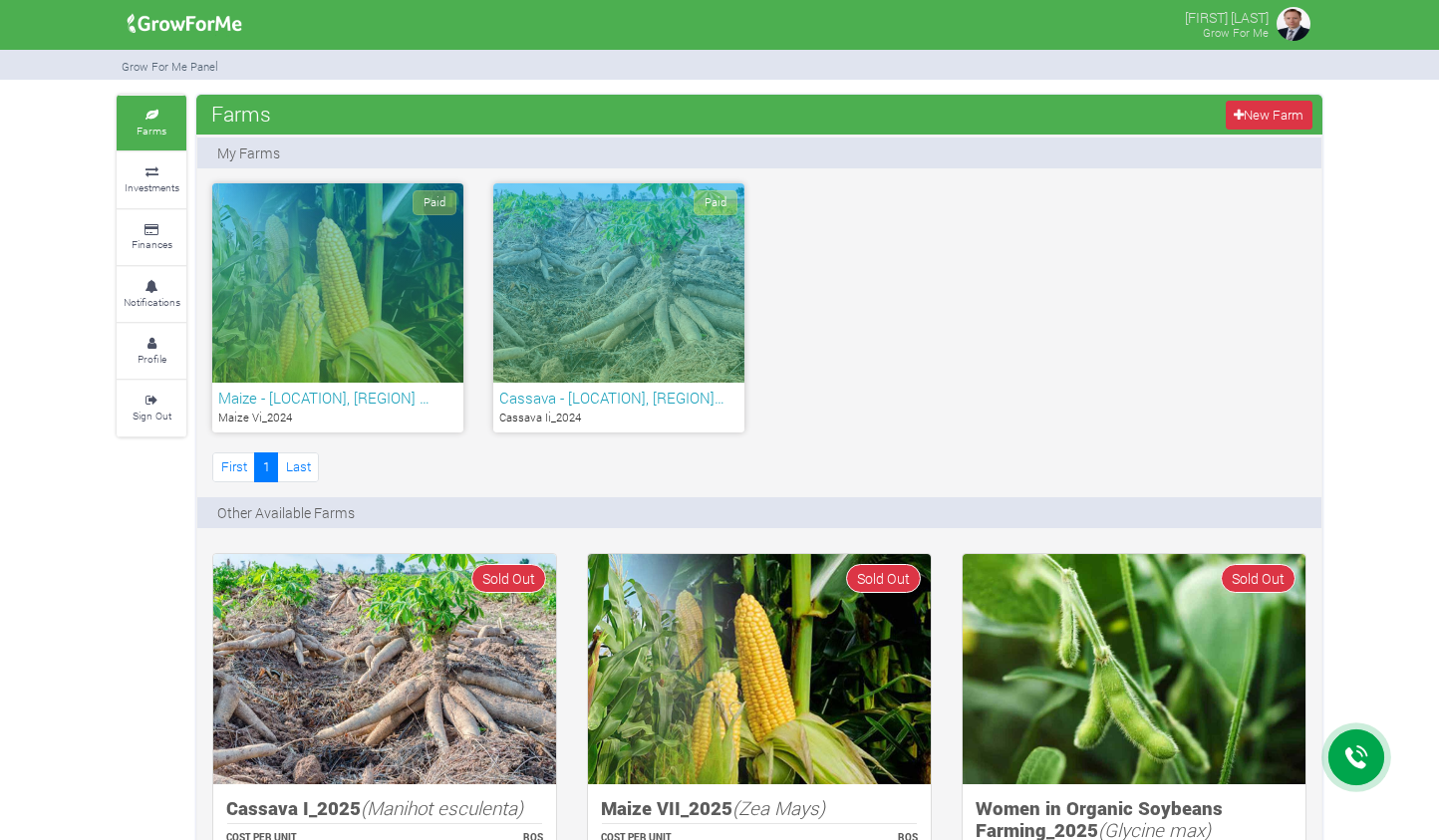 scroll, scrollTop: 0, scrollLeft: 0, axis: both 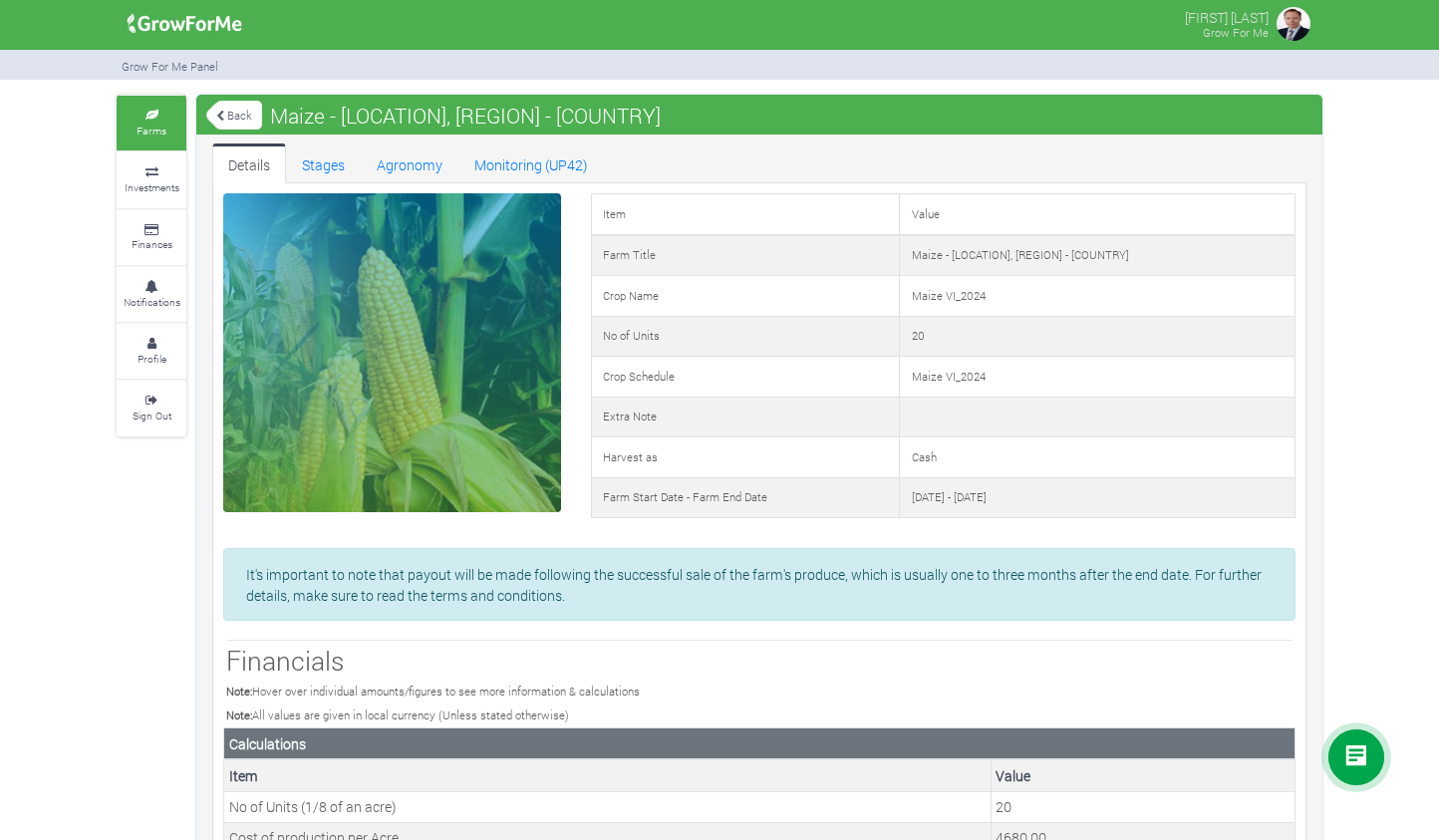 click on "Back" at bounding box center (234, 115) 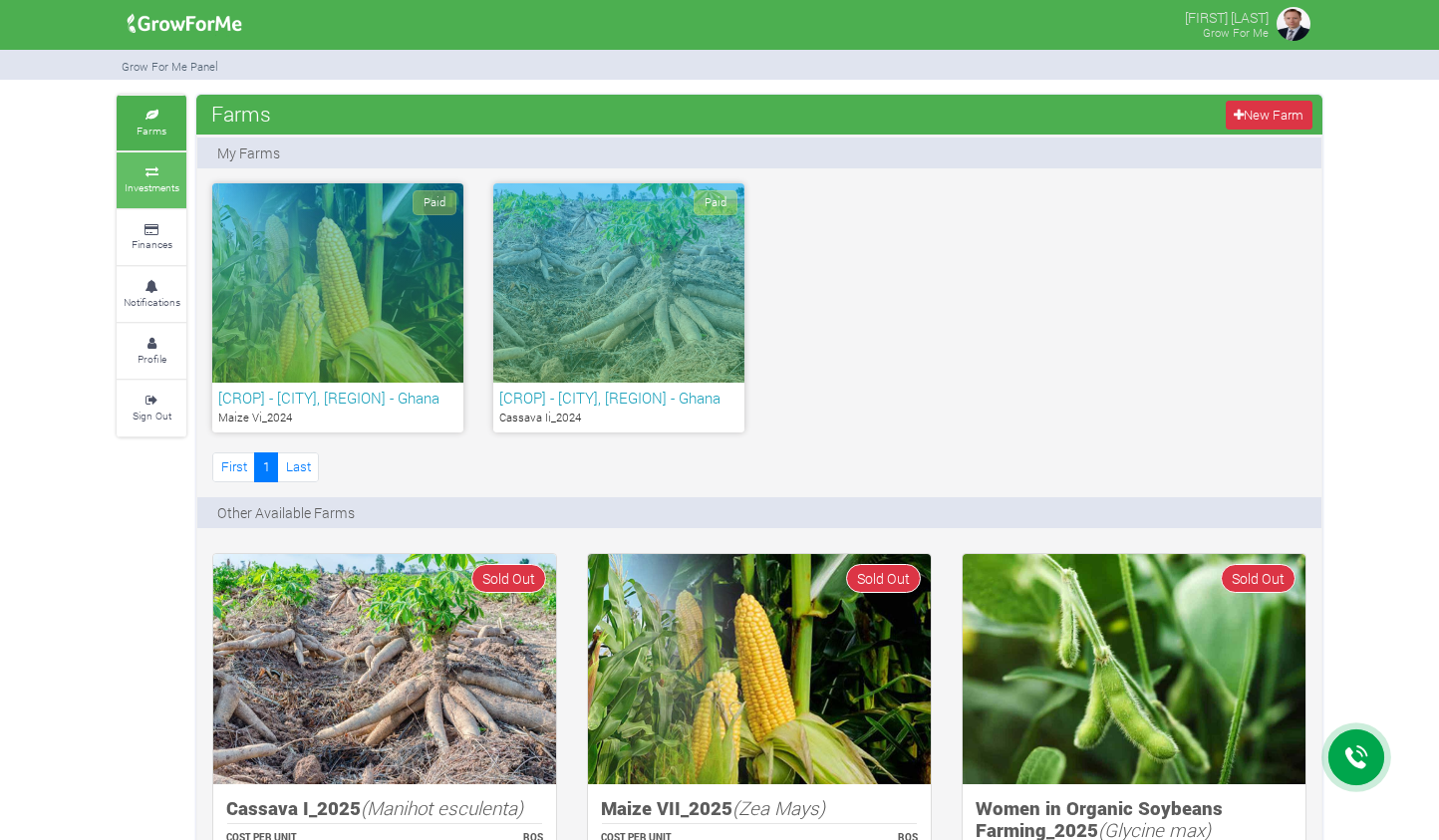 scroll, scrollTop: 0, scrollLeft: 0, axis: both 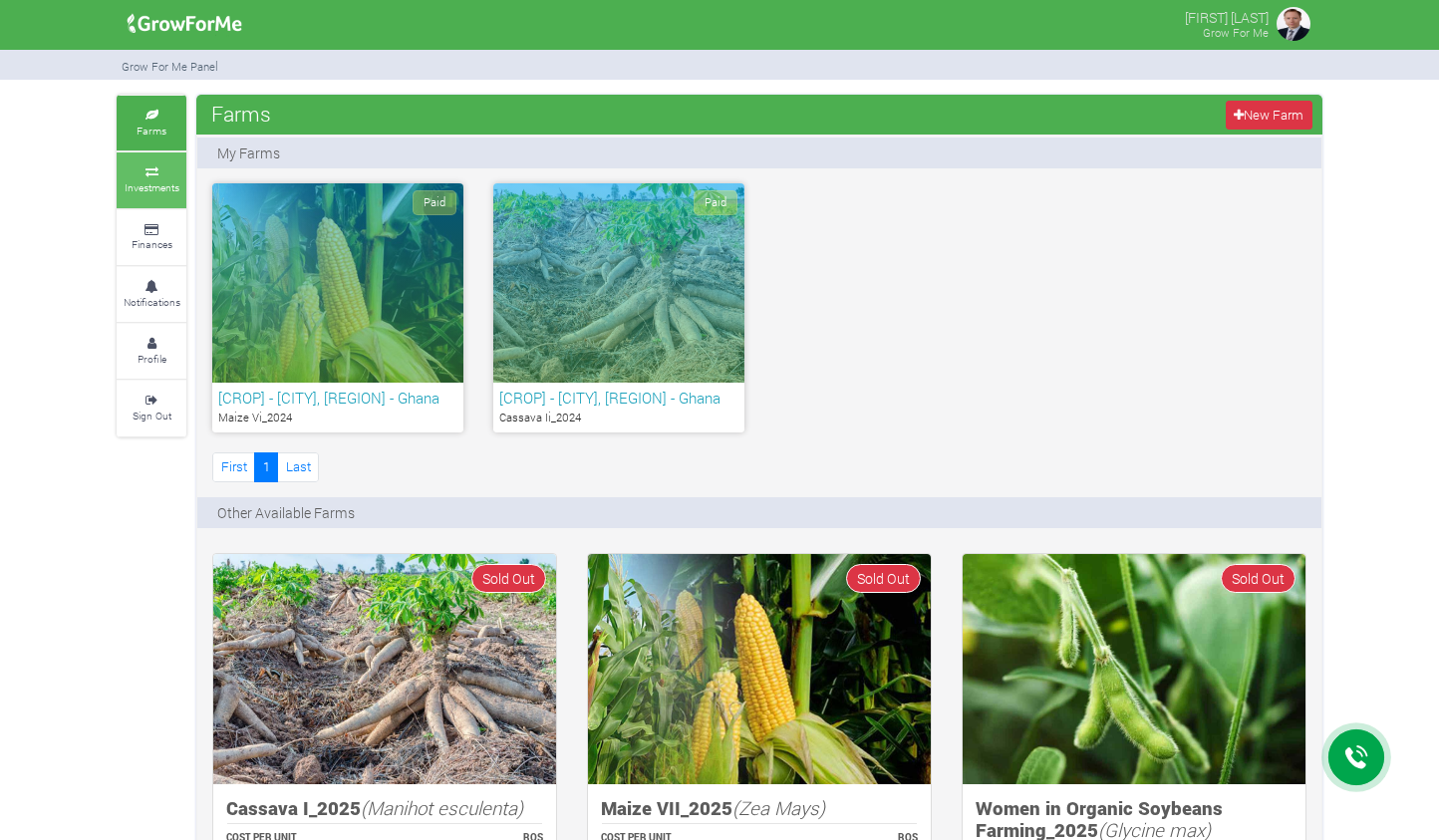 click on "Investments" at bounding box center [151, 187] 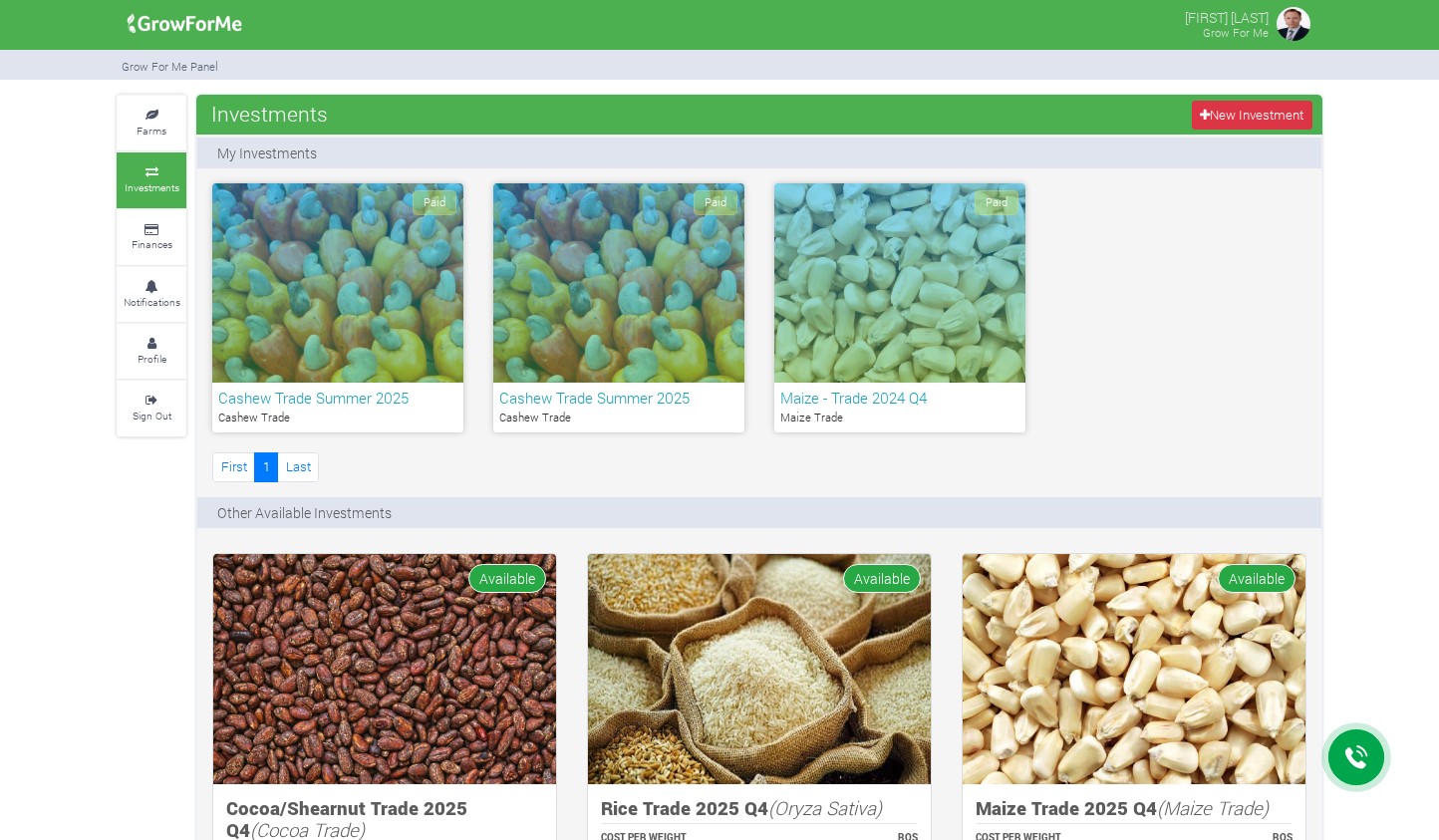 scroll, scrollTop: 0, scrollLeft: 0, axis: both 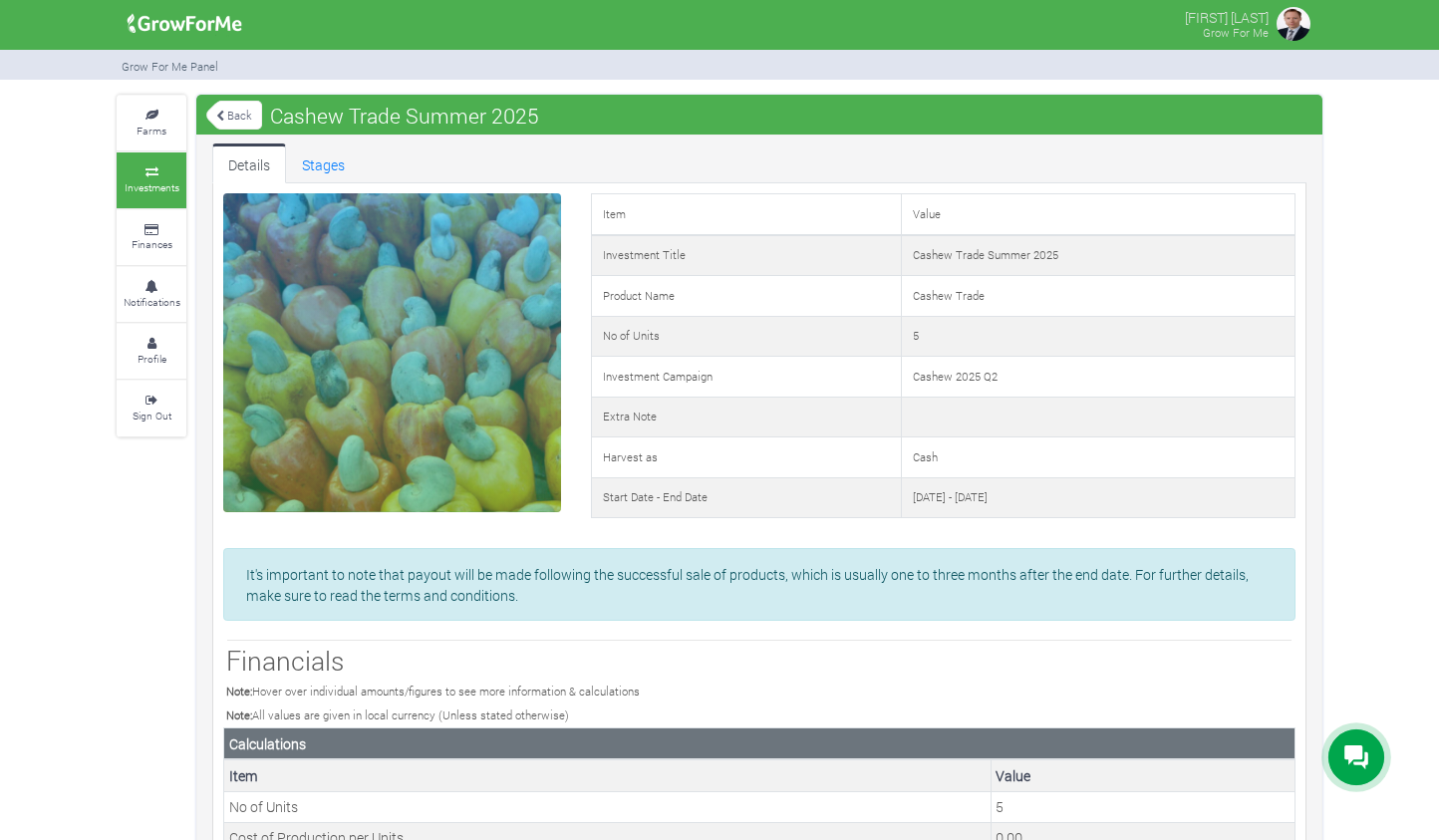 click on "Back" at bounding box center [234, 115] 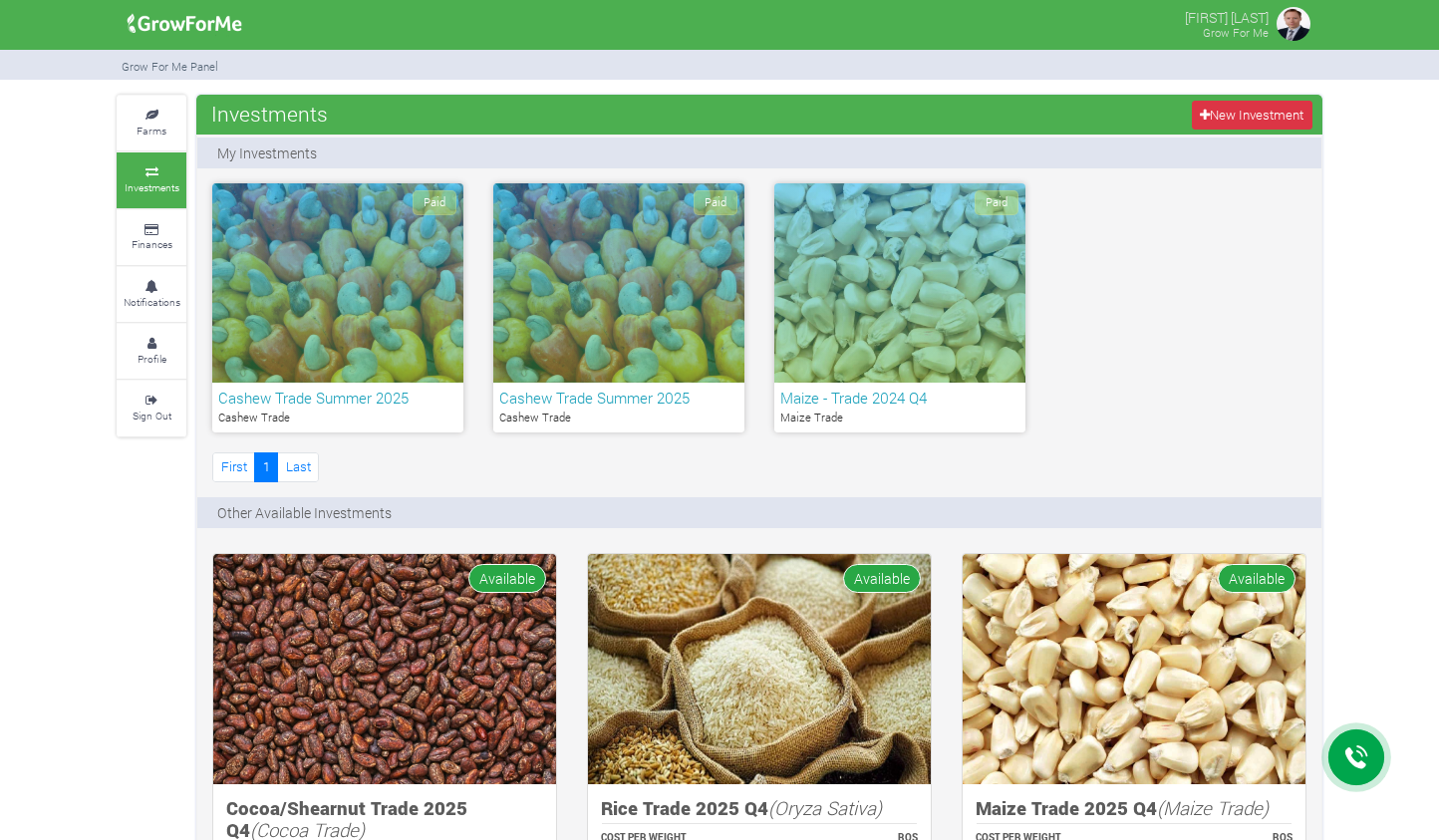 scroll, scrollTop: 0, scrollLeft: 0, axis: both 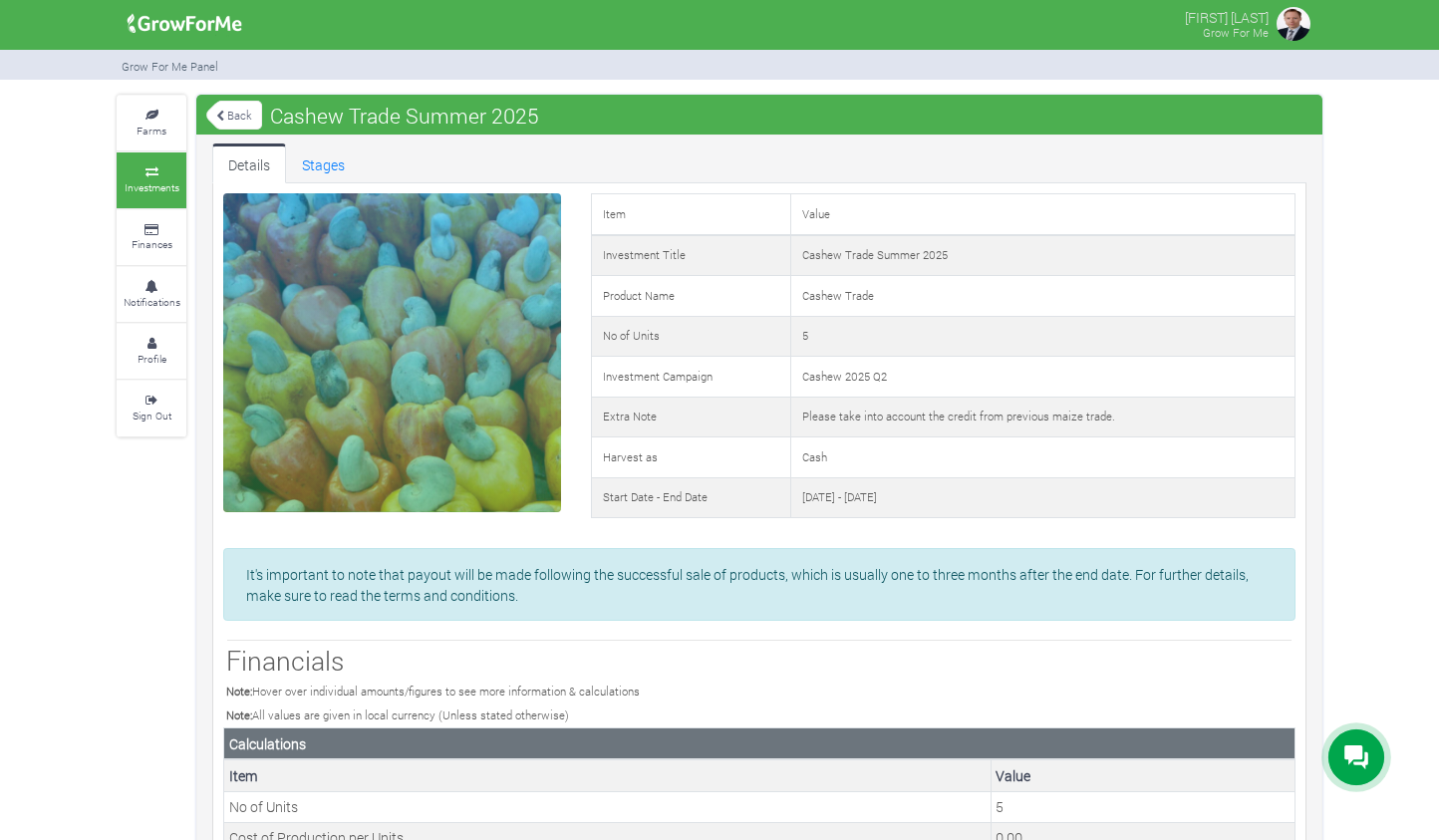click on "Back" at bounding box center [234, 115] 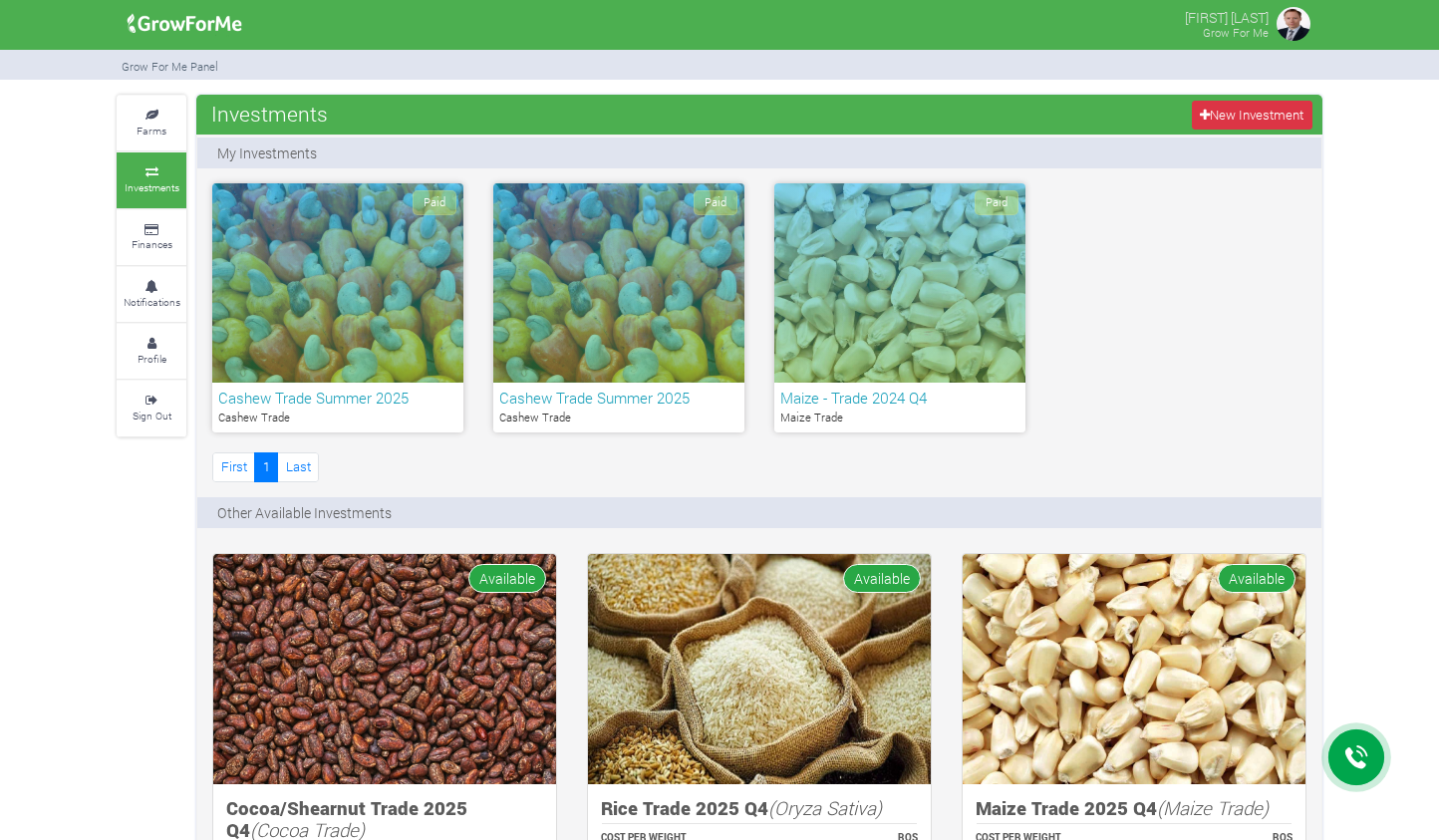 scroll, scrollTop: 0, scrollLeft: 0, axis: both 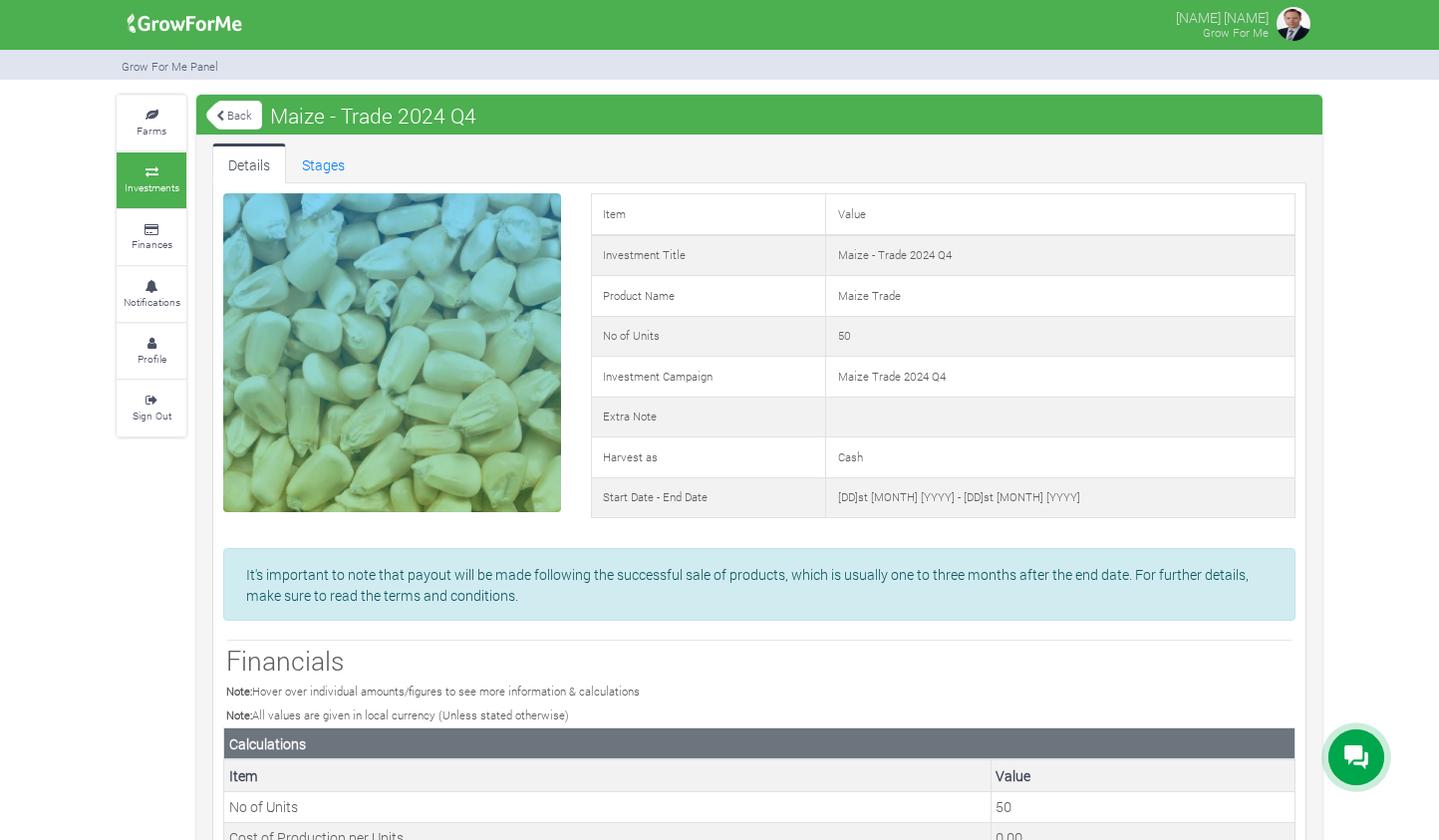click on "Back" at bounding box center (234, 115) 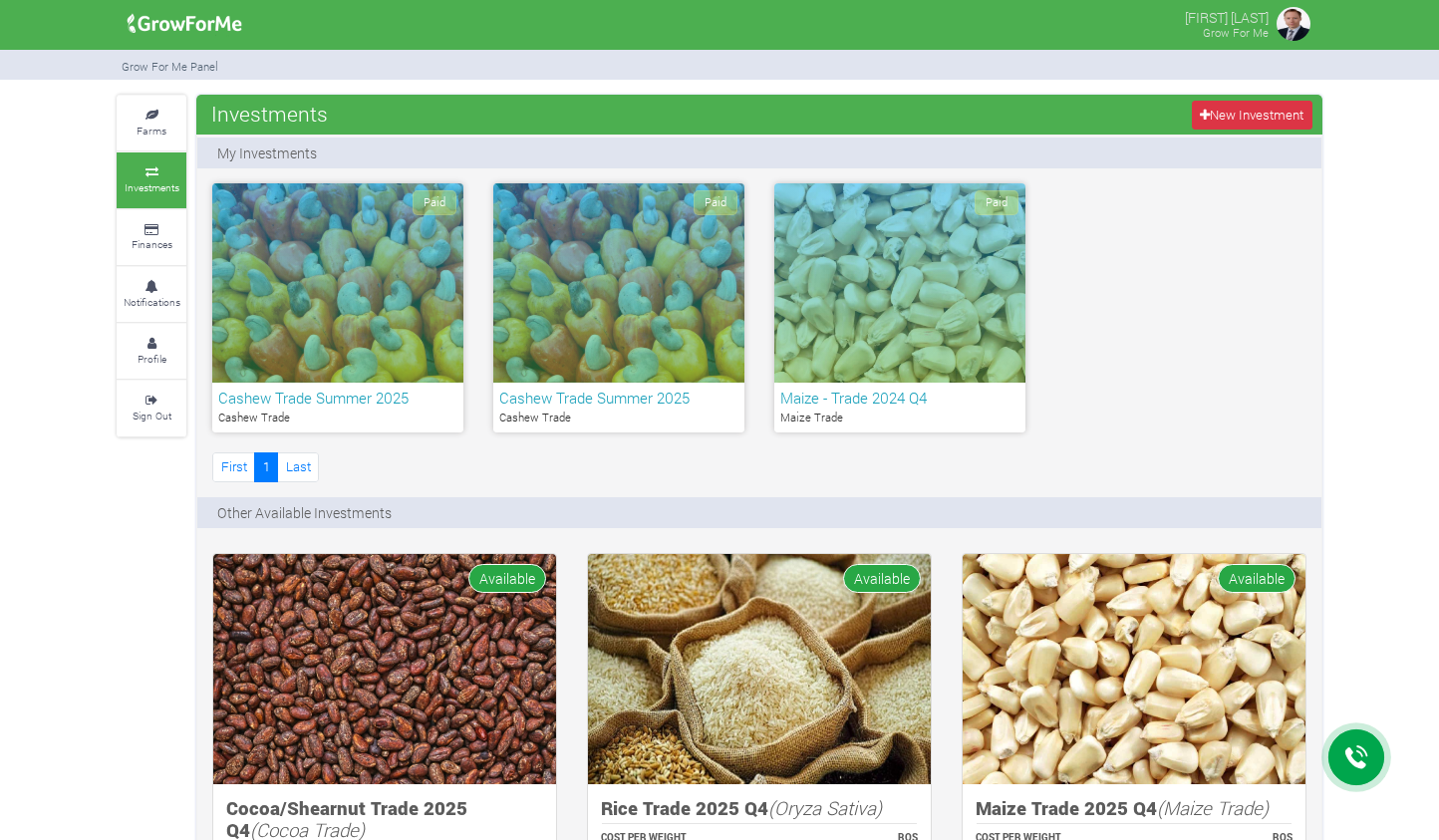 scroll, scrollTop: 0, scrollLeft: 0, axis: both 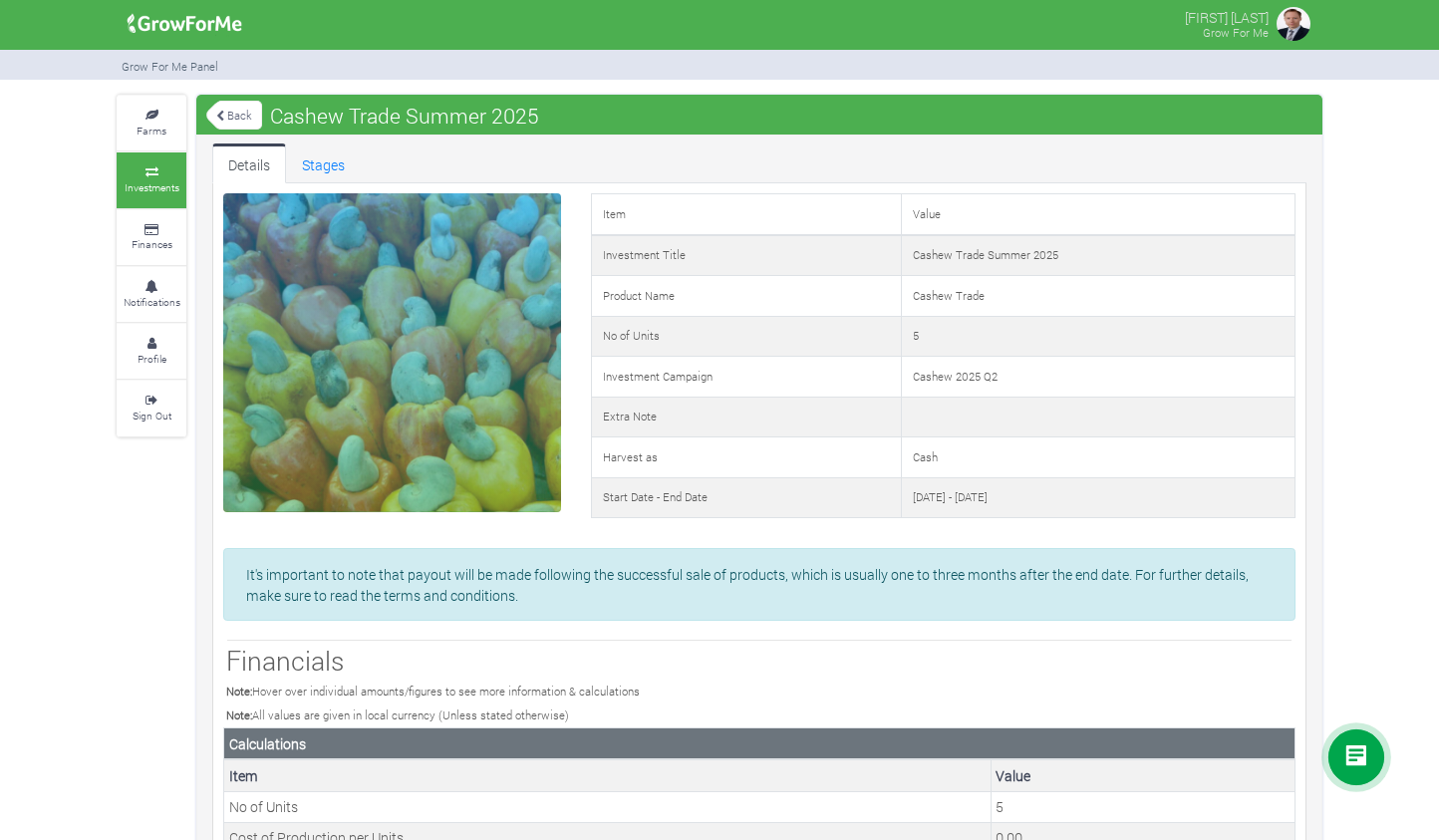 click on "Back" at bounding box center (234, 115) 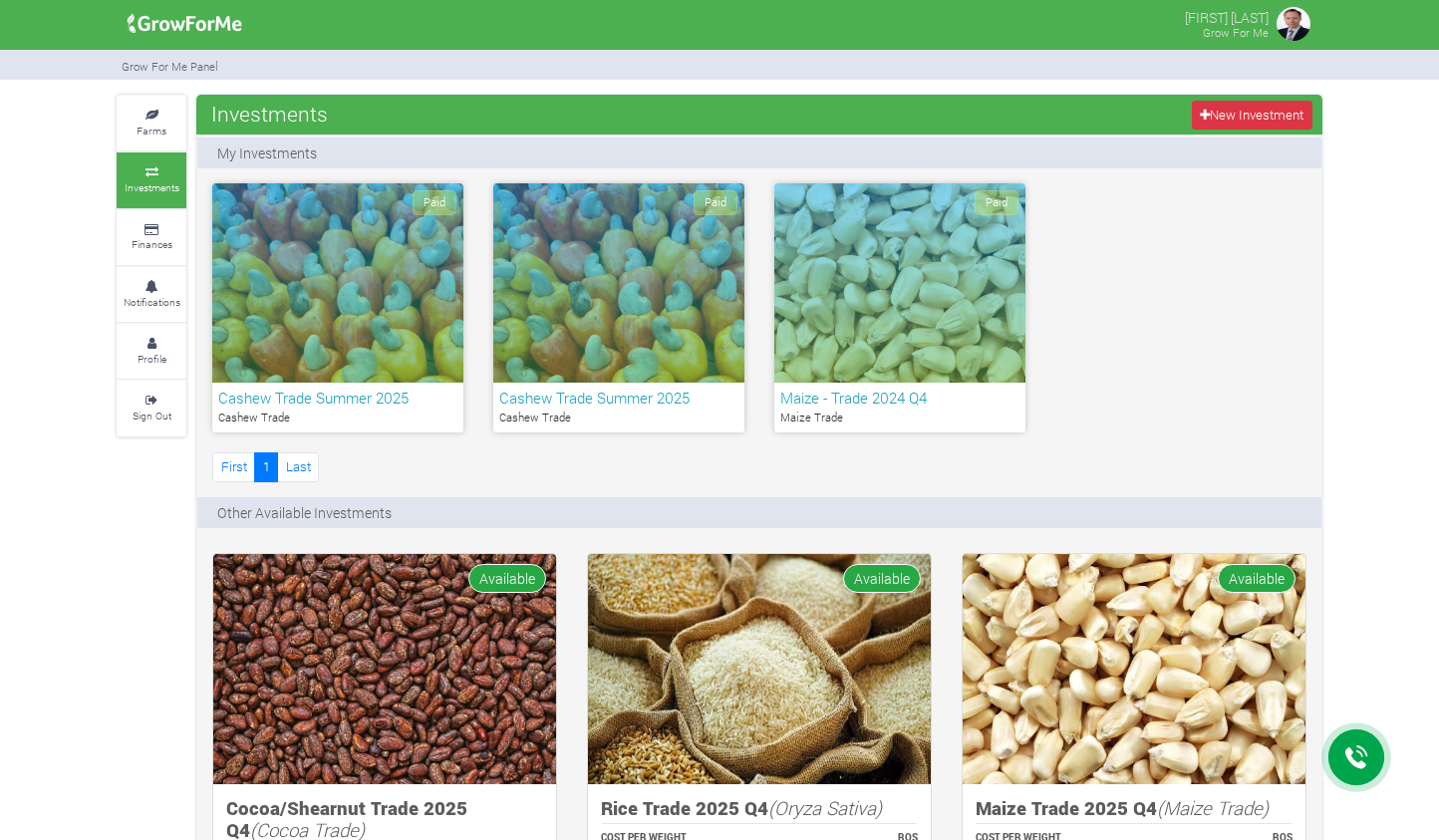 scroll, scrollTop: 0, scrollLeft: 0, axis: both 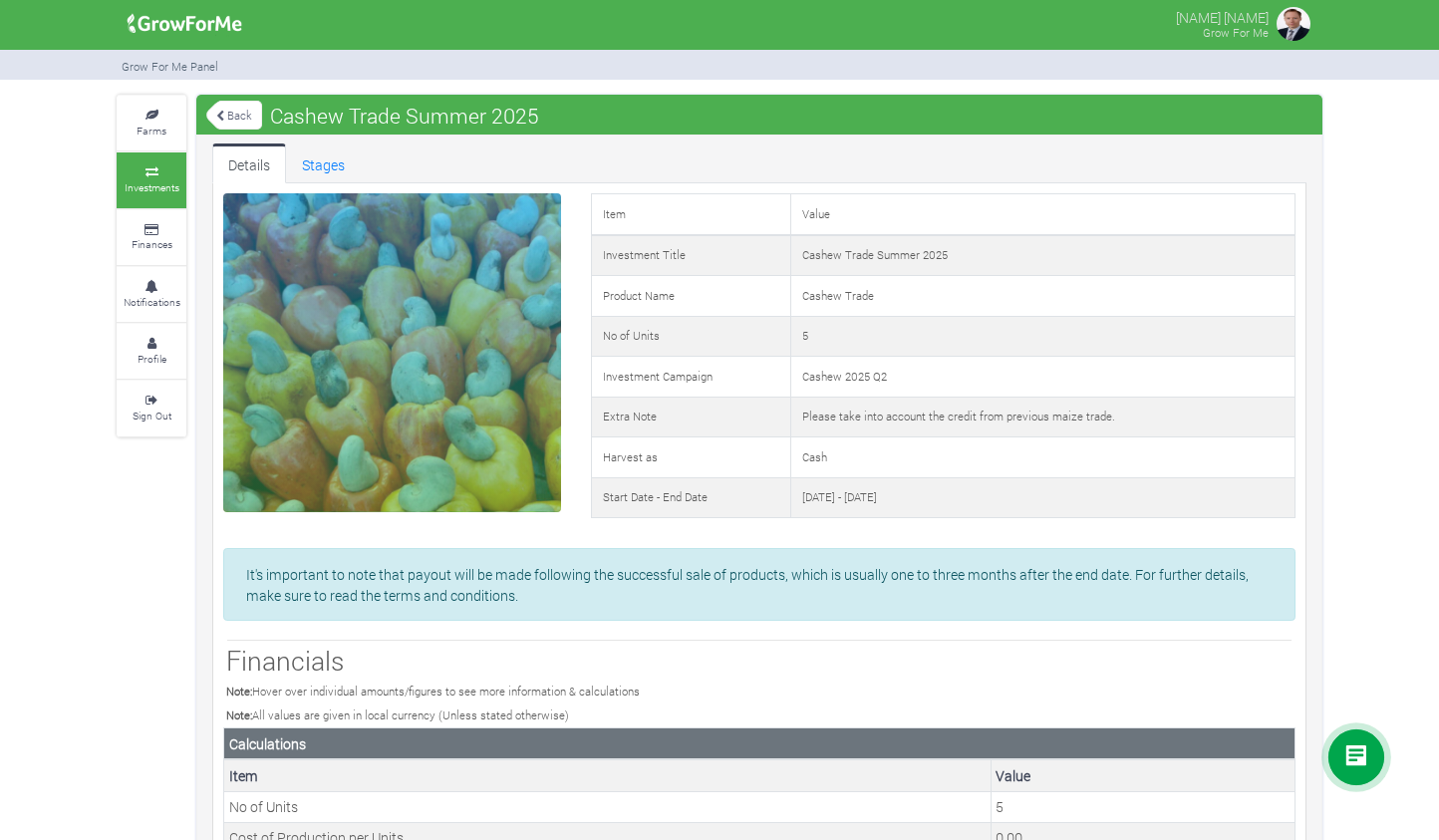click on "Back" at bounding box center (234, 115) 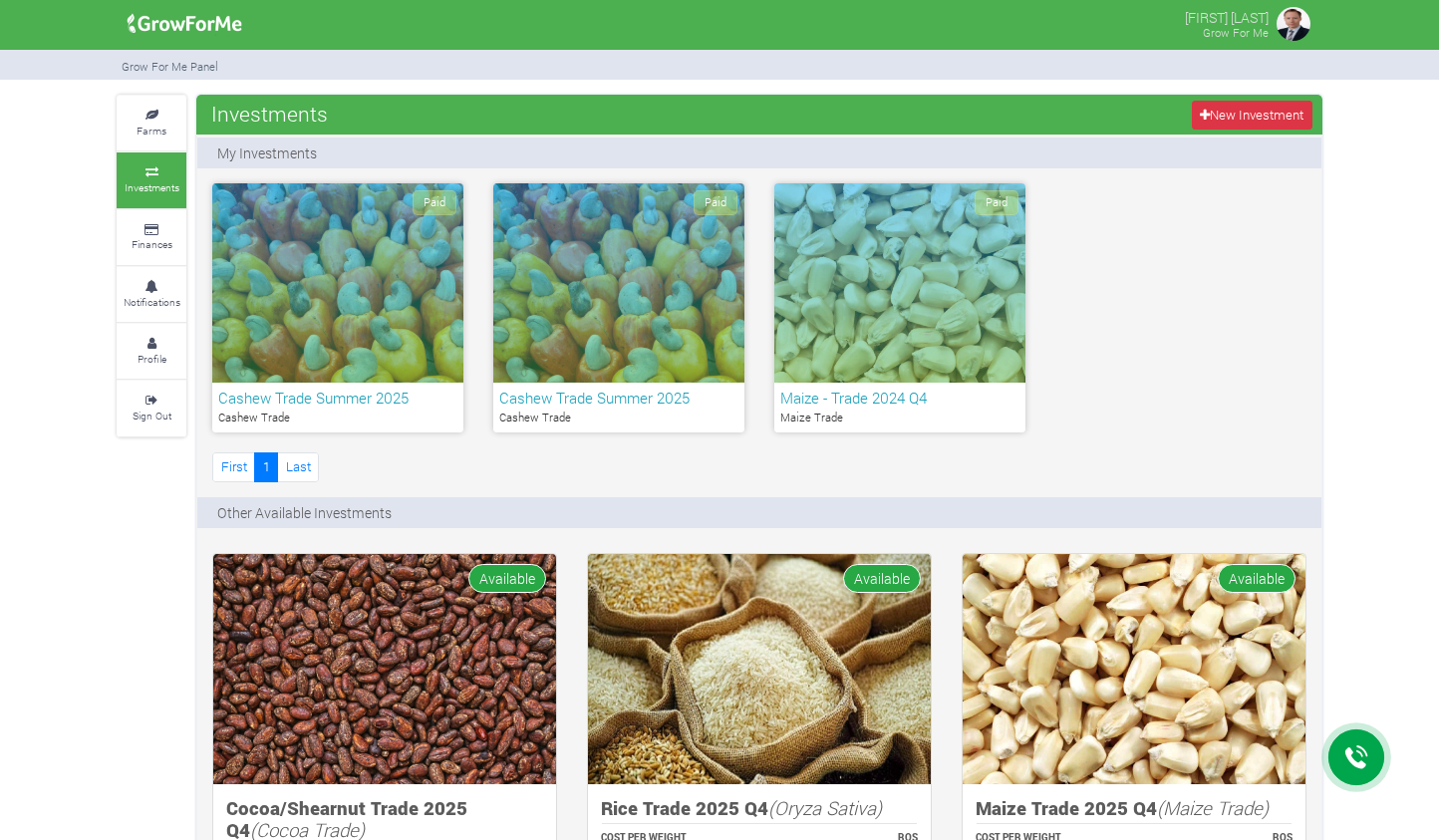 scroll, scrollTop: 0, scrollLeft: 0, axis: both 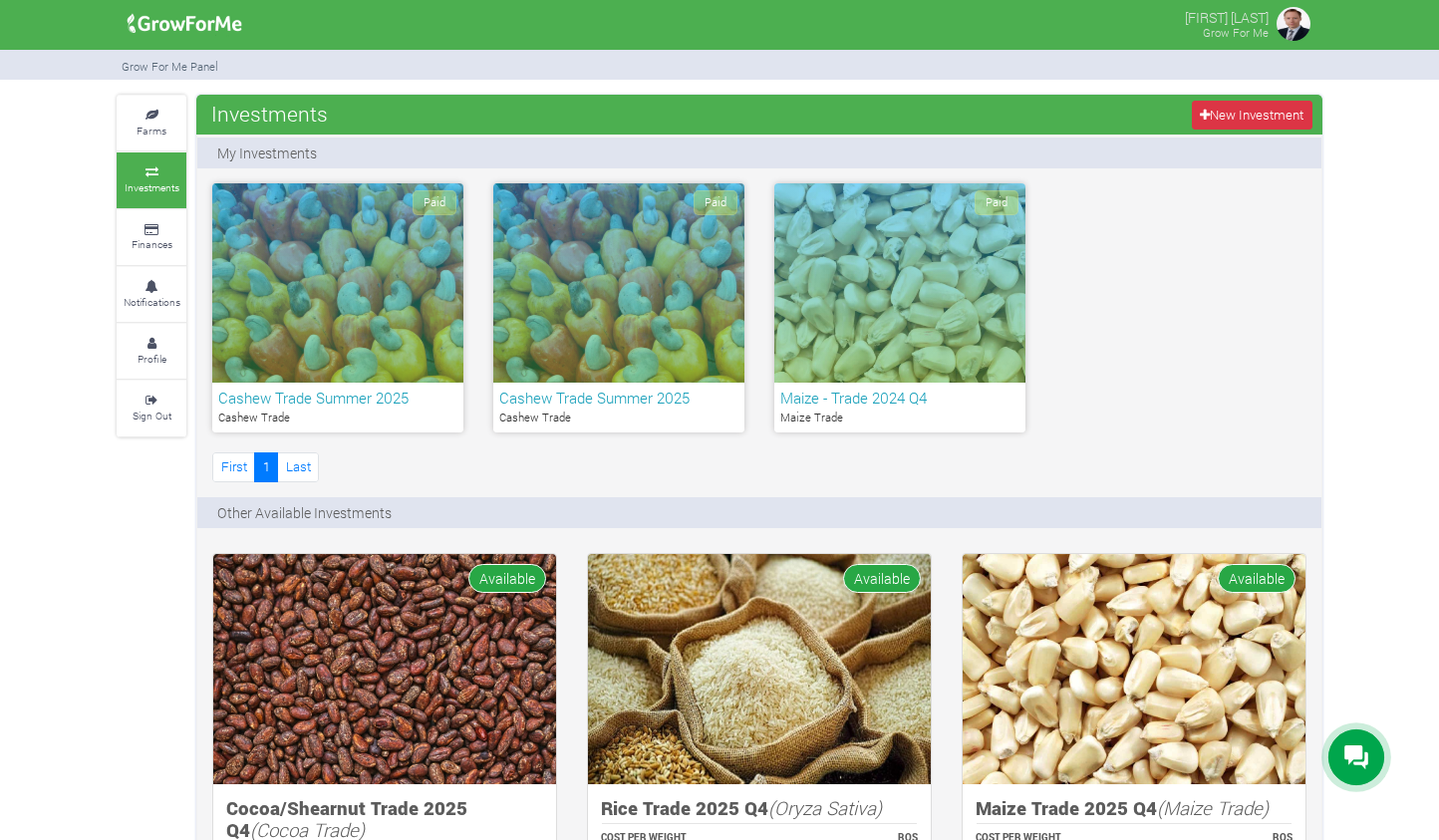 click on "[FIRST] [LAST]
Grow For Me" at bounding box center [720, 24] 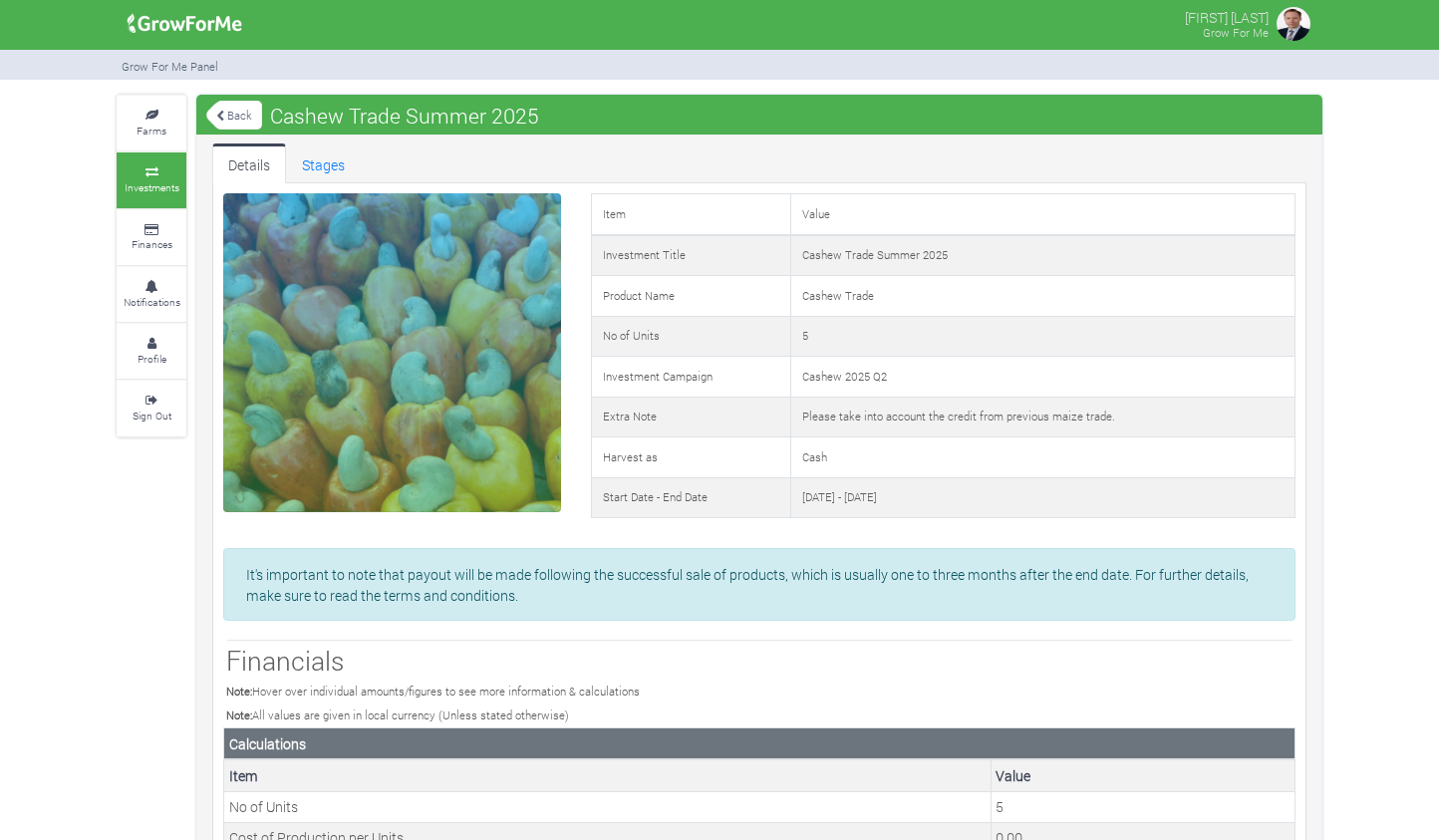 scroll, scrollTop: 0, scrollLeft: 0, axis: both 